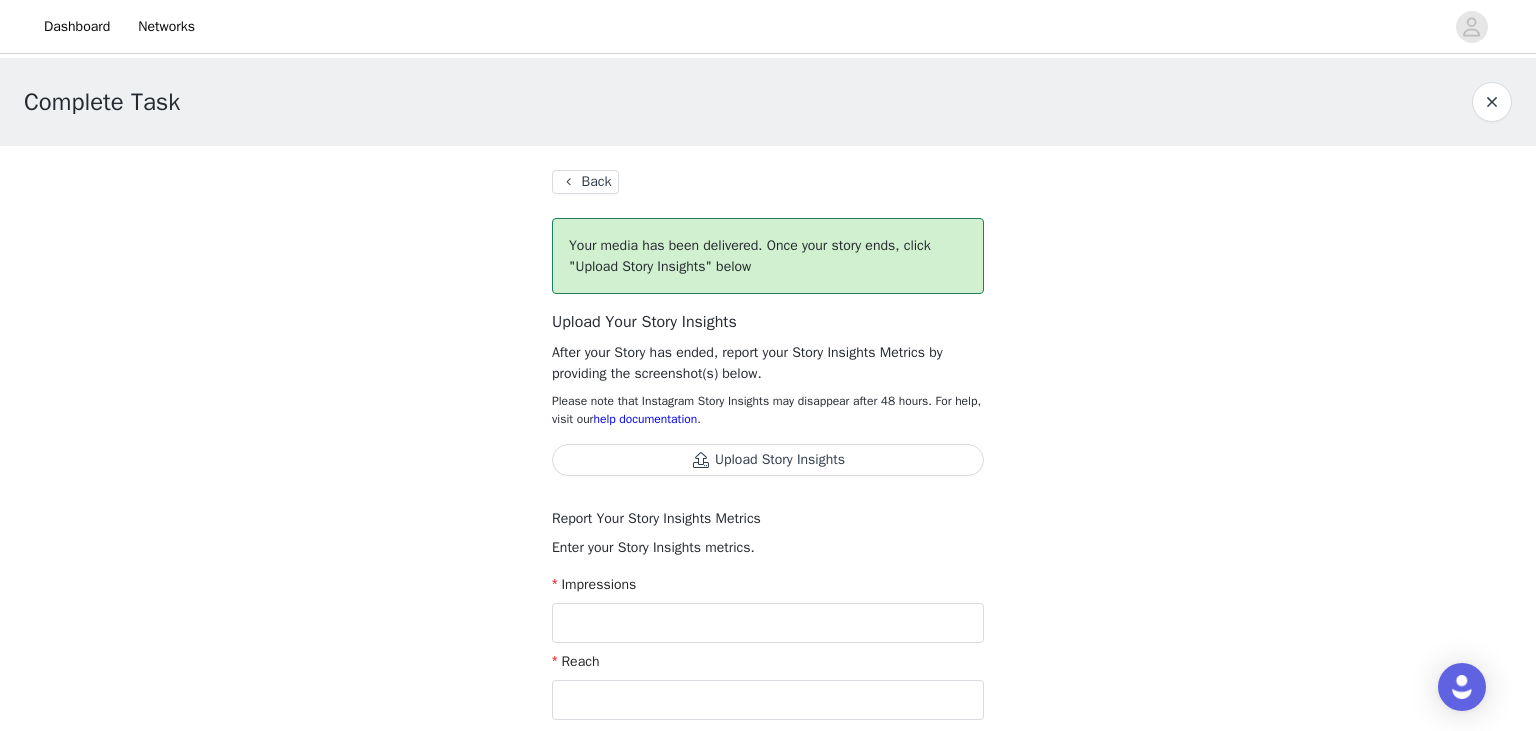 scroll, scrollTop: 911, scrollLeft: 0, axis: vertical 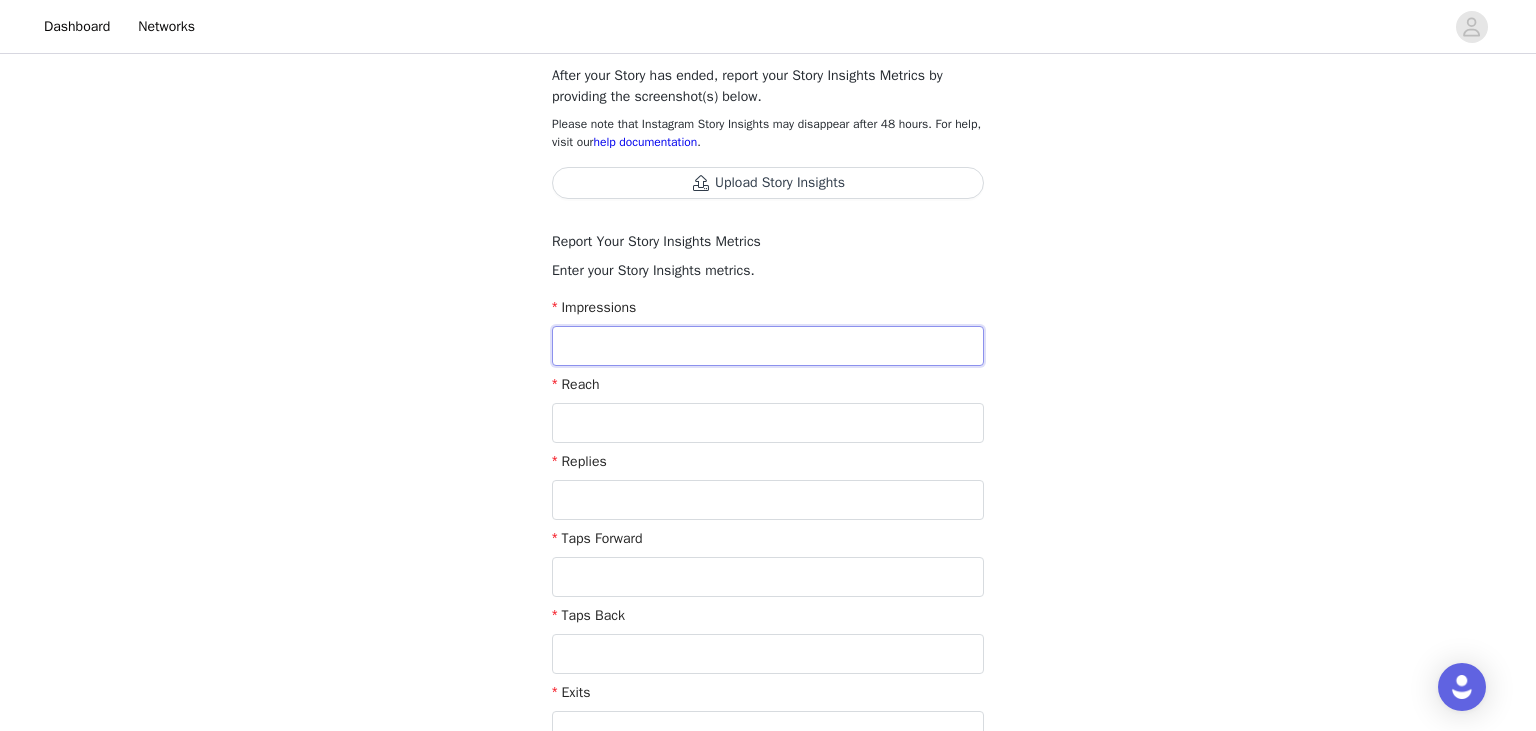 click at bounding box center [768, 346] 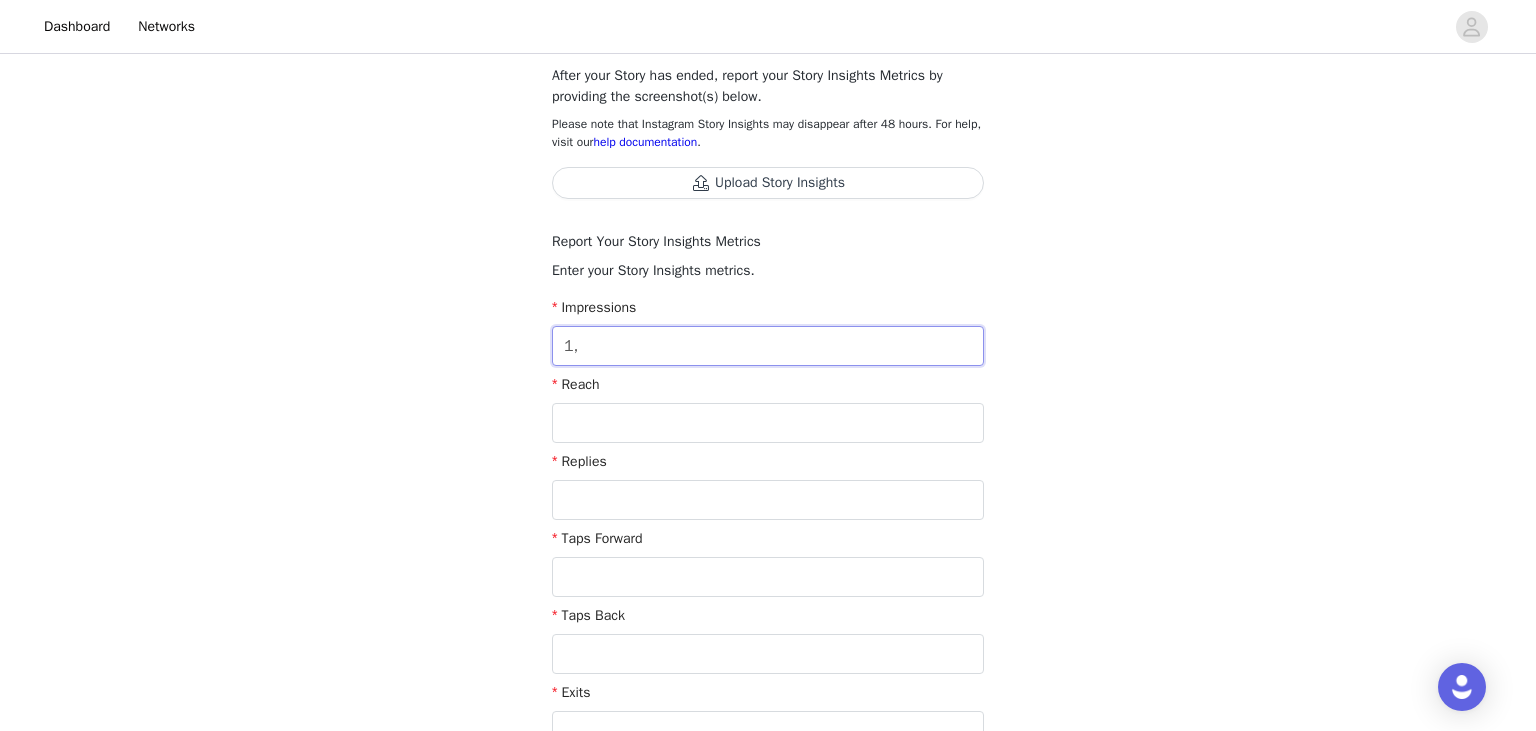 type on "1" 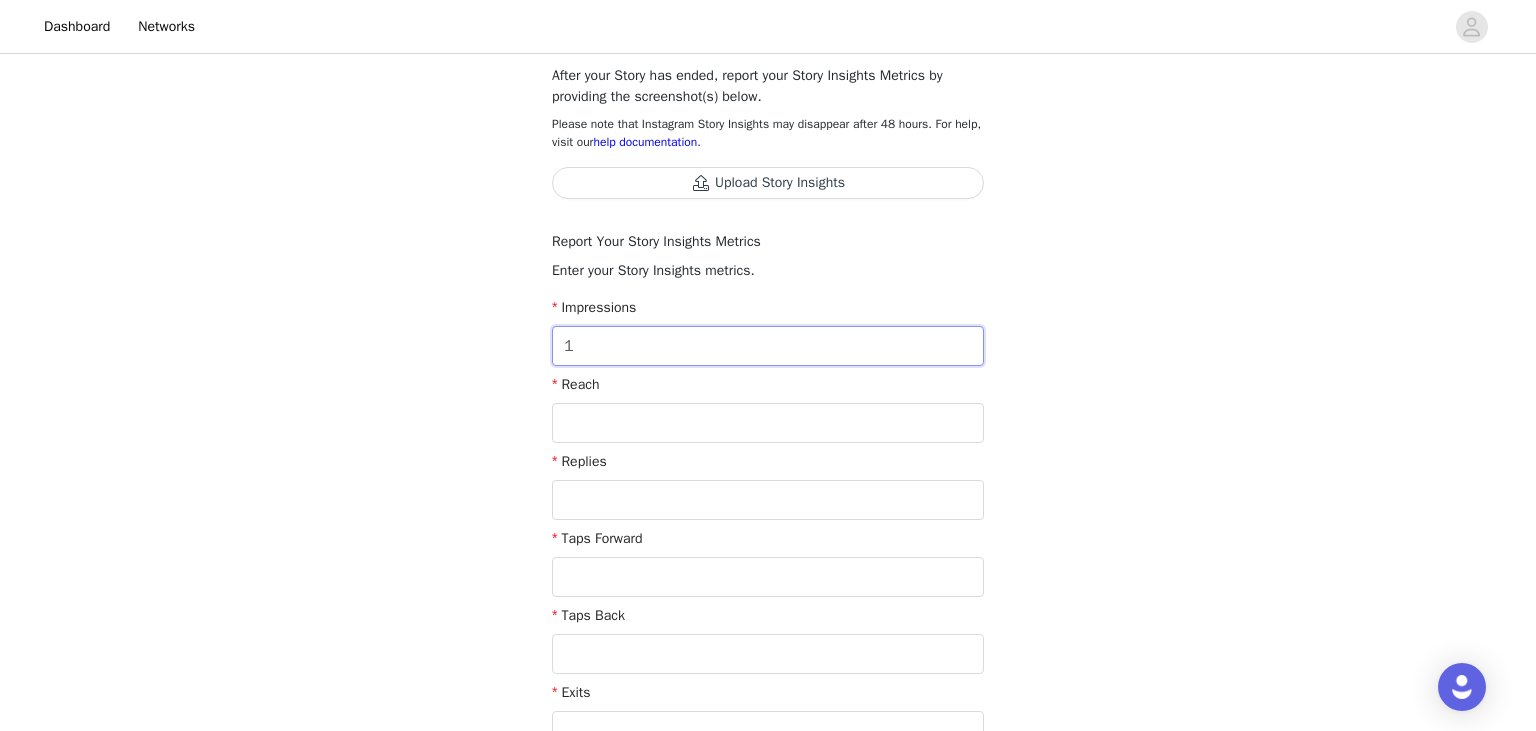 type 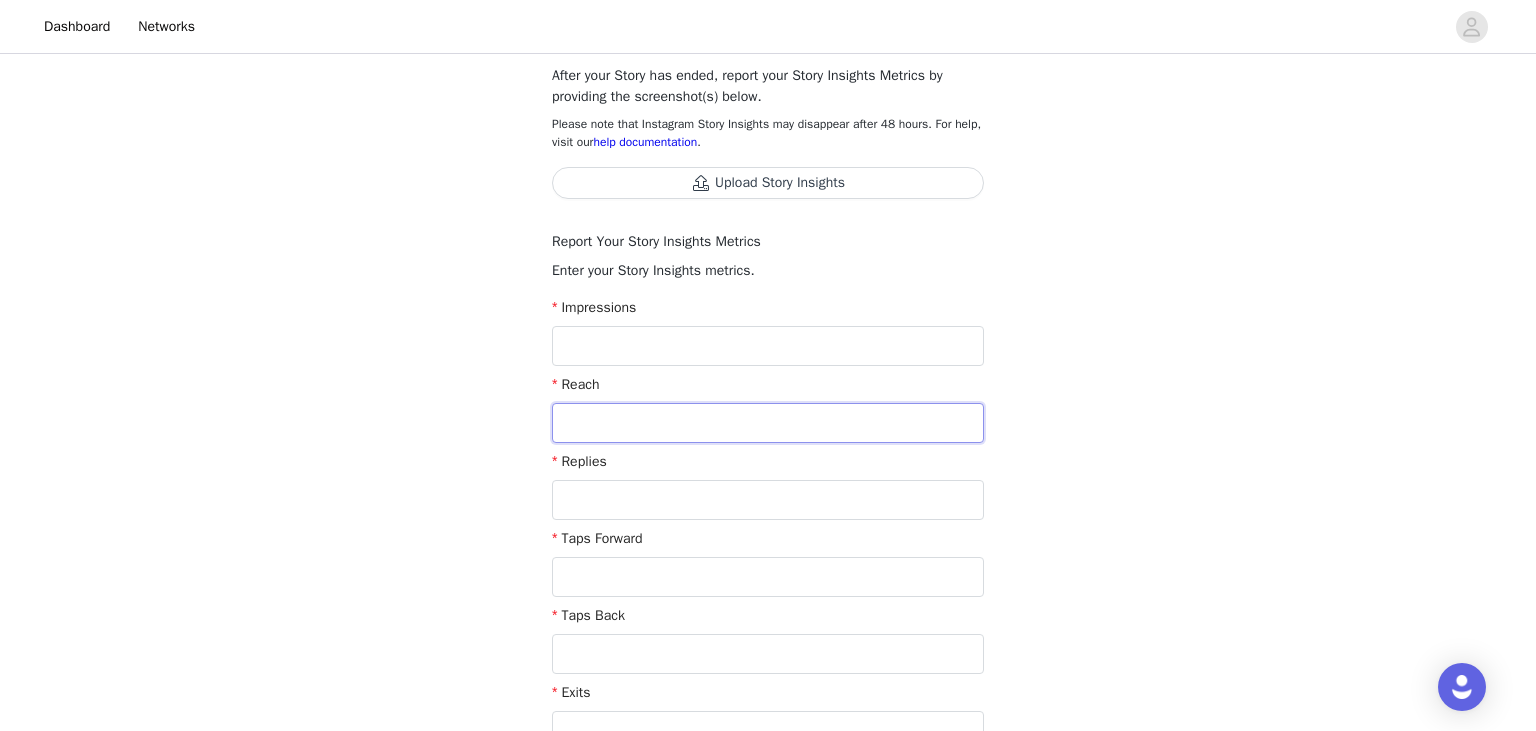 click at bounding box center (768, 423) 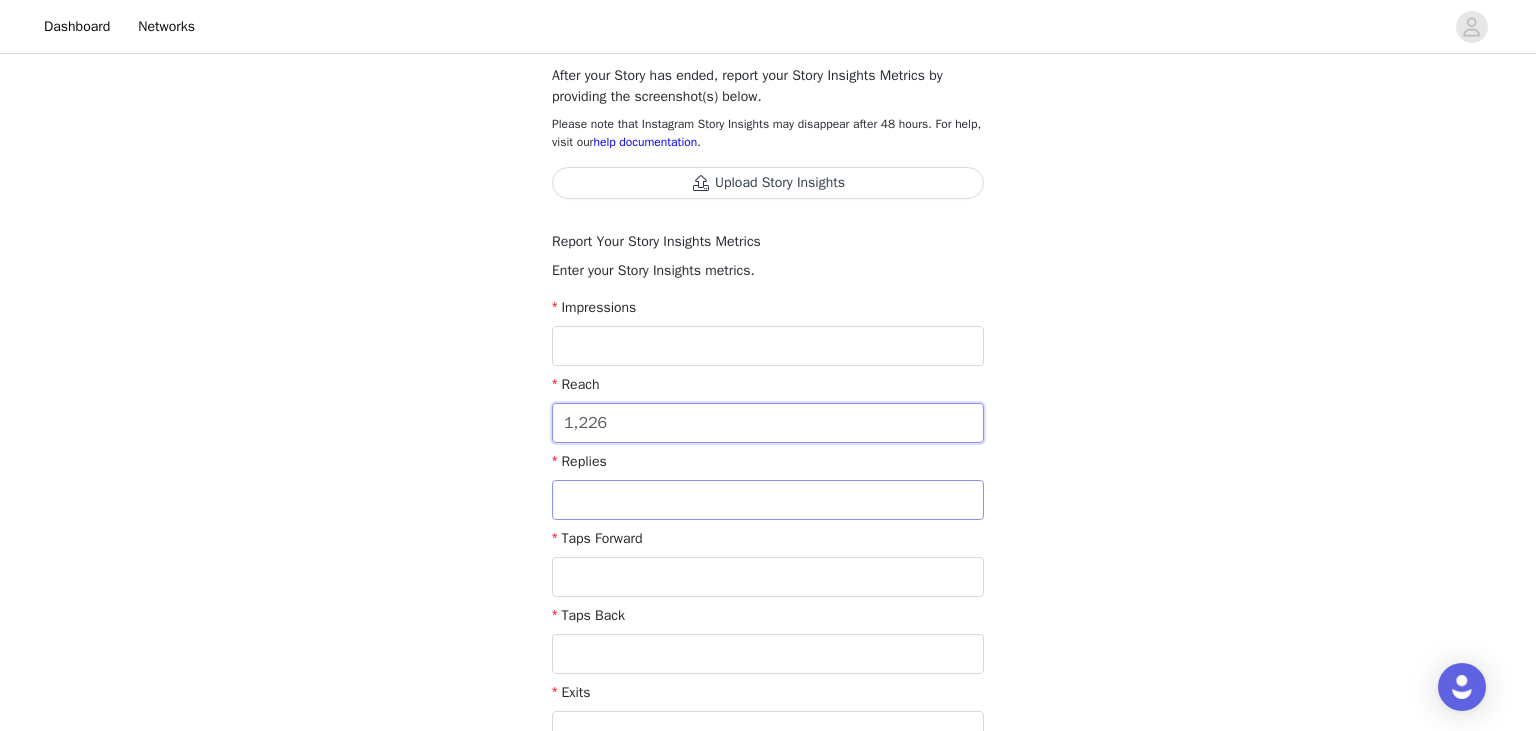 type on "1,226" 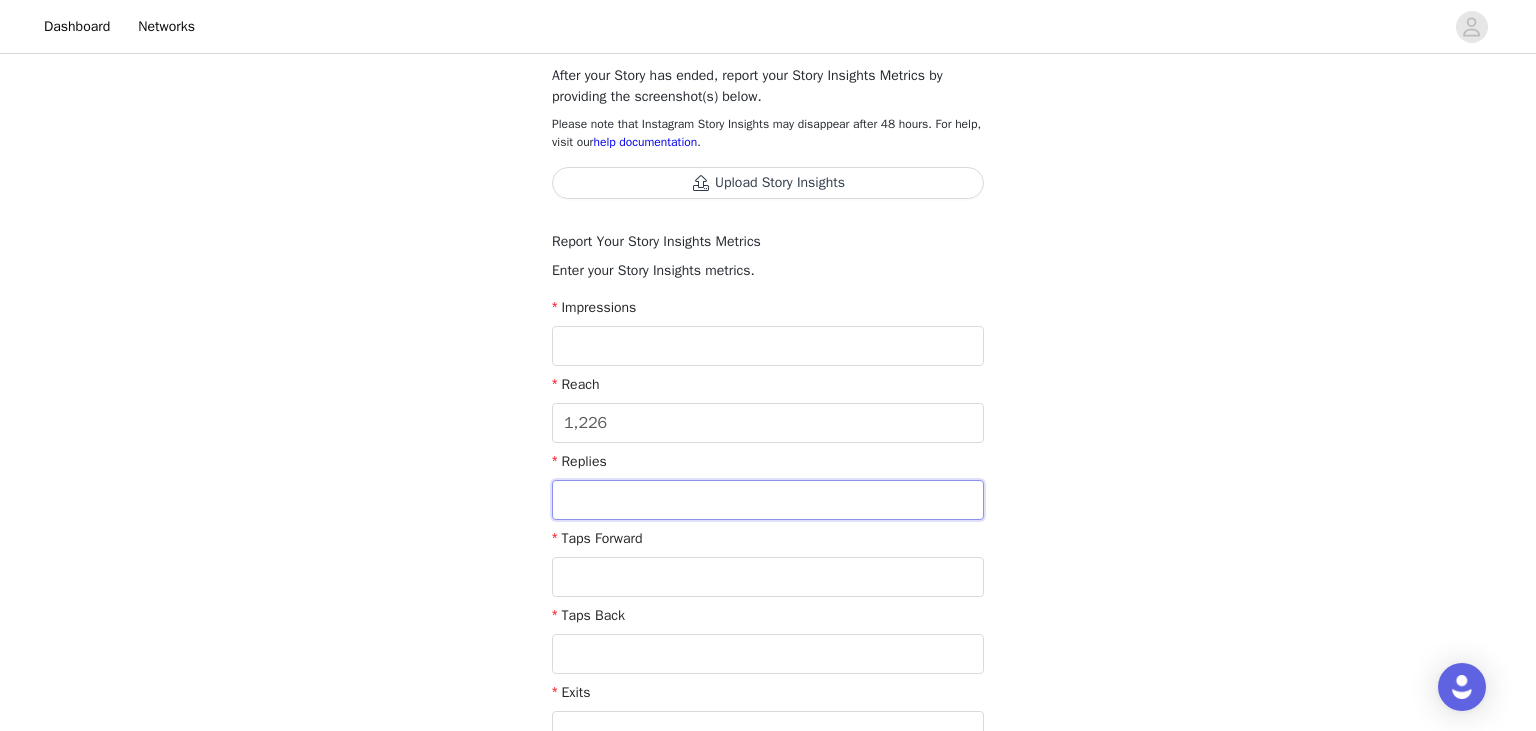 click at bounding box center [768, 500] 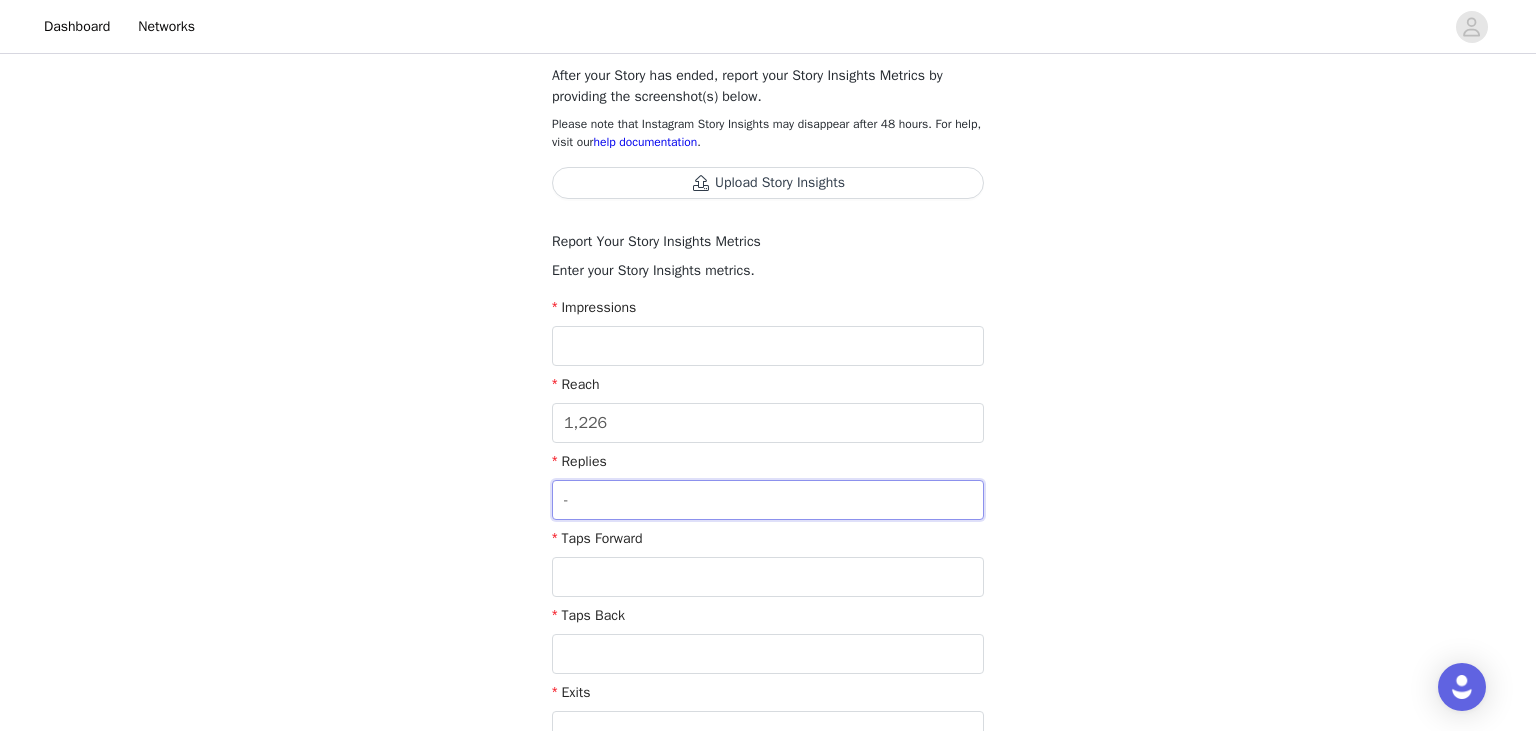 type on "--" 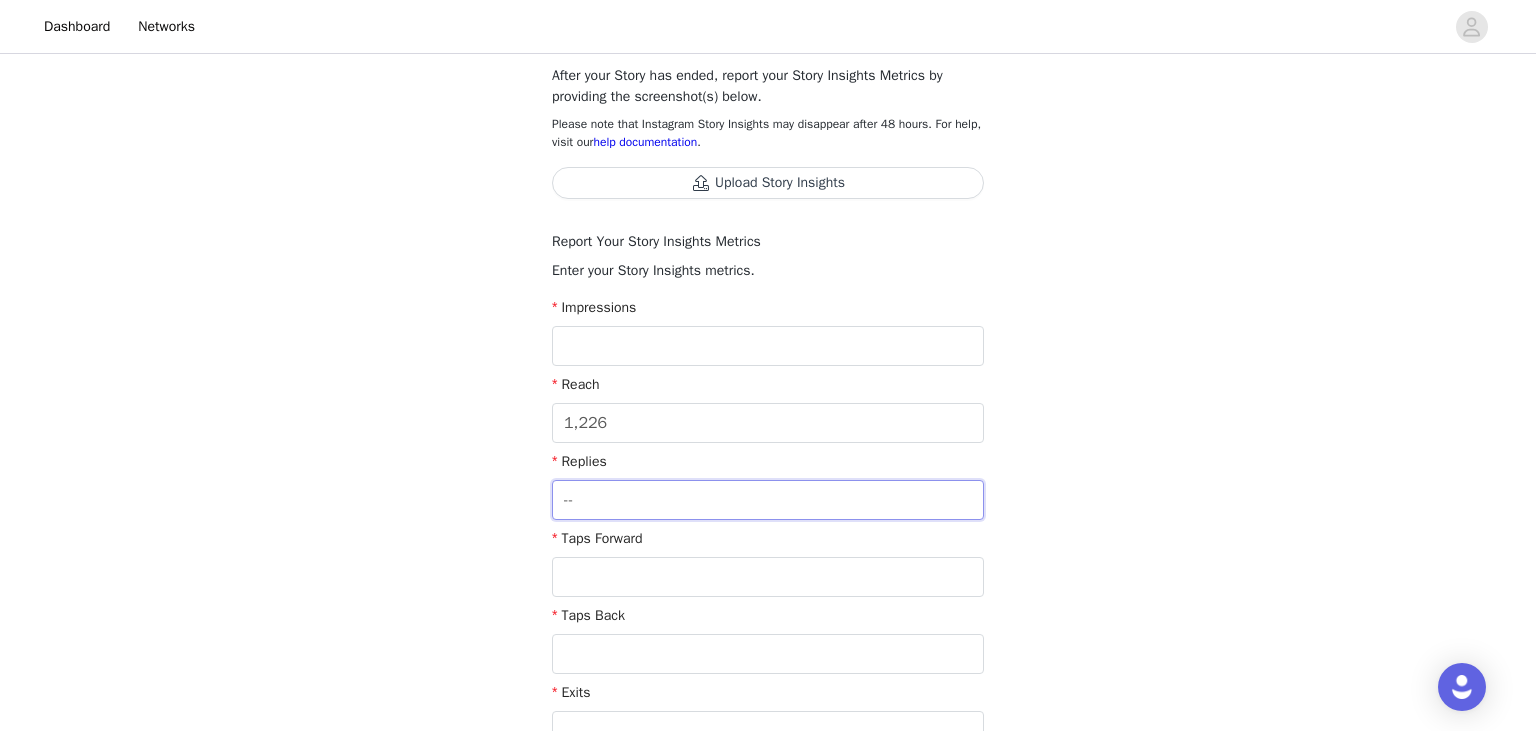 type 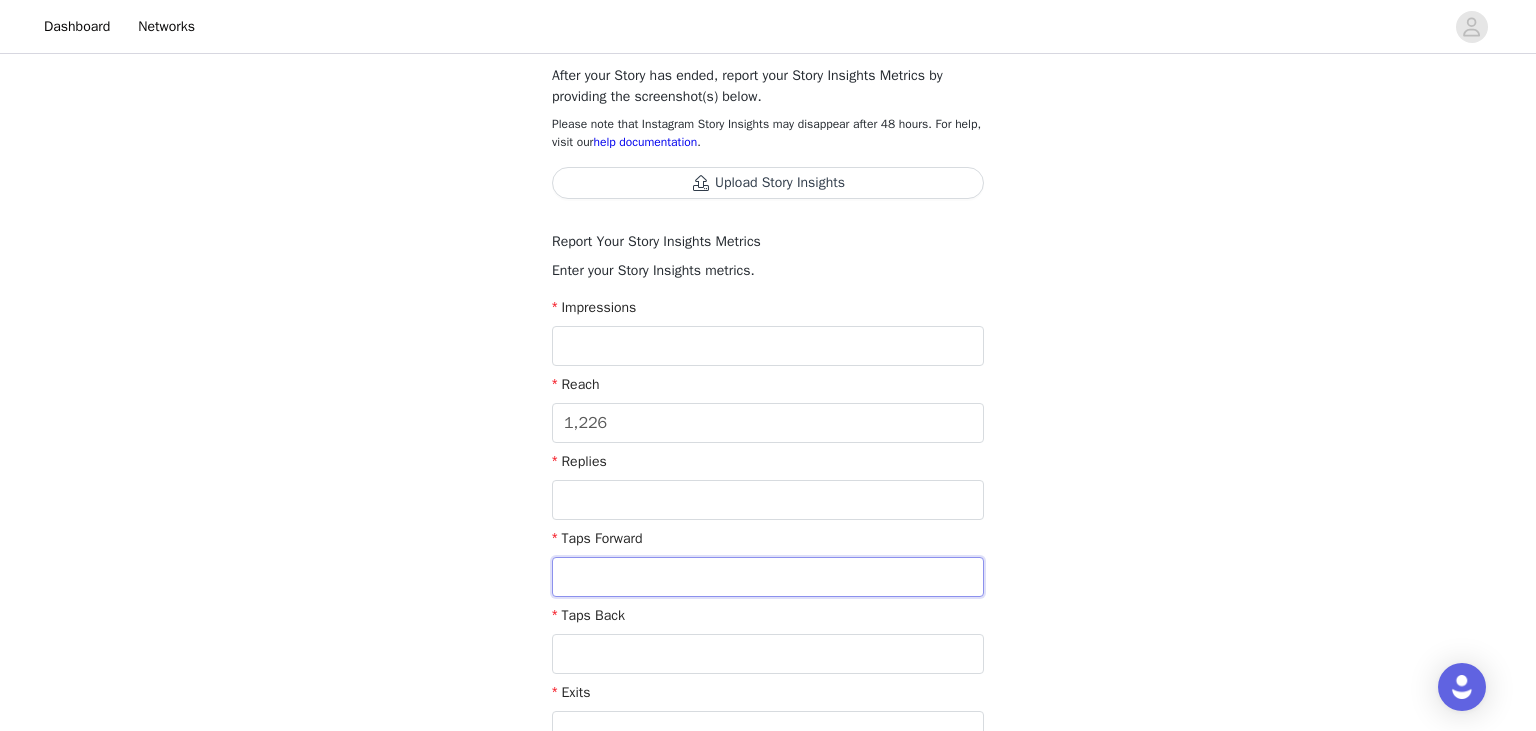 click at bounding box center (768, 577) 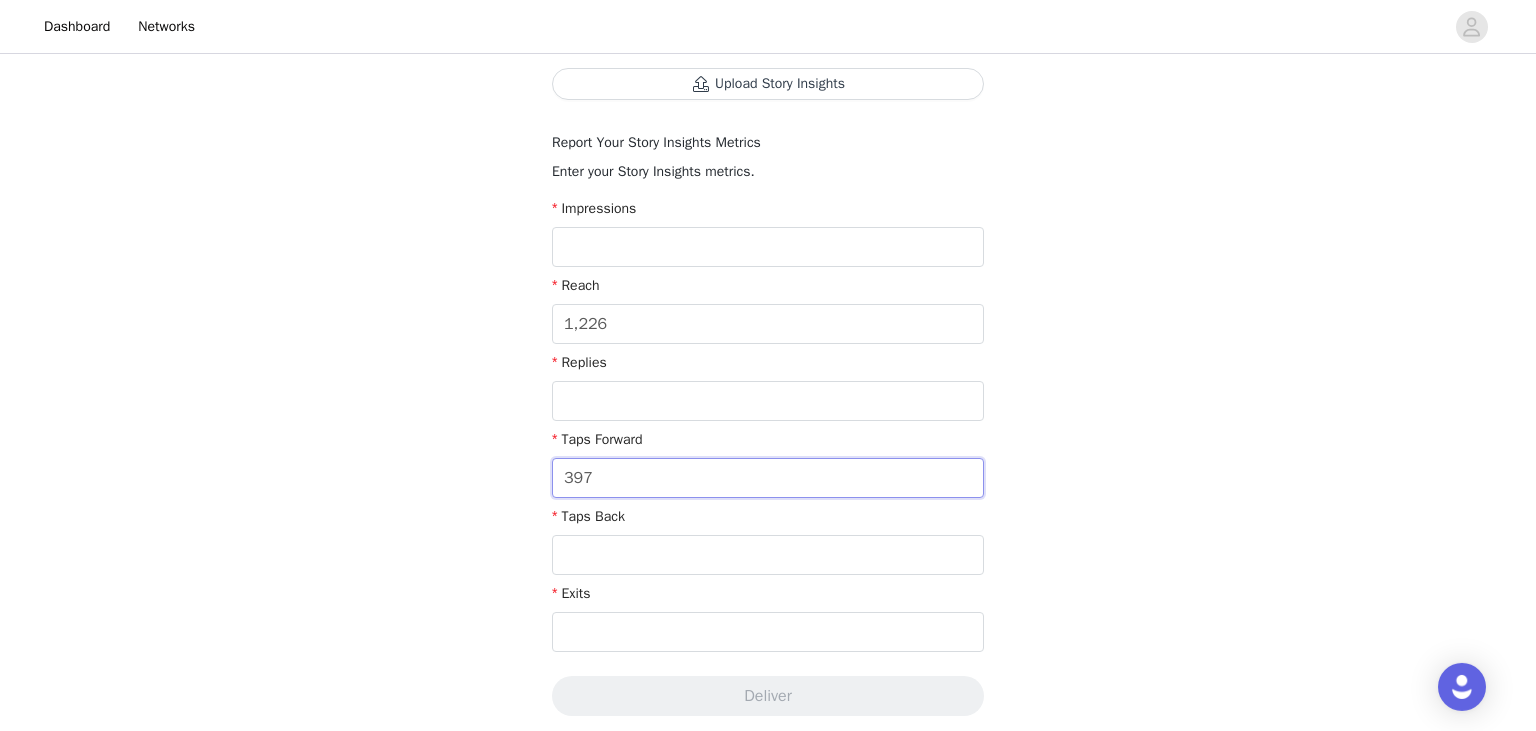 scroll, scrollTop: 383, scrollLeft: 0, axis: vertical 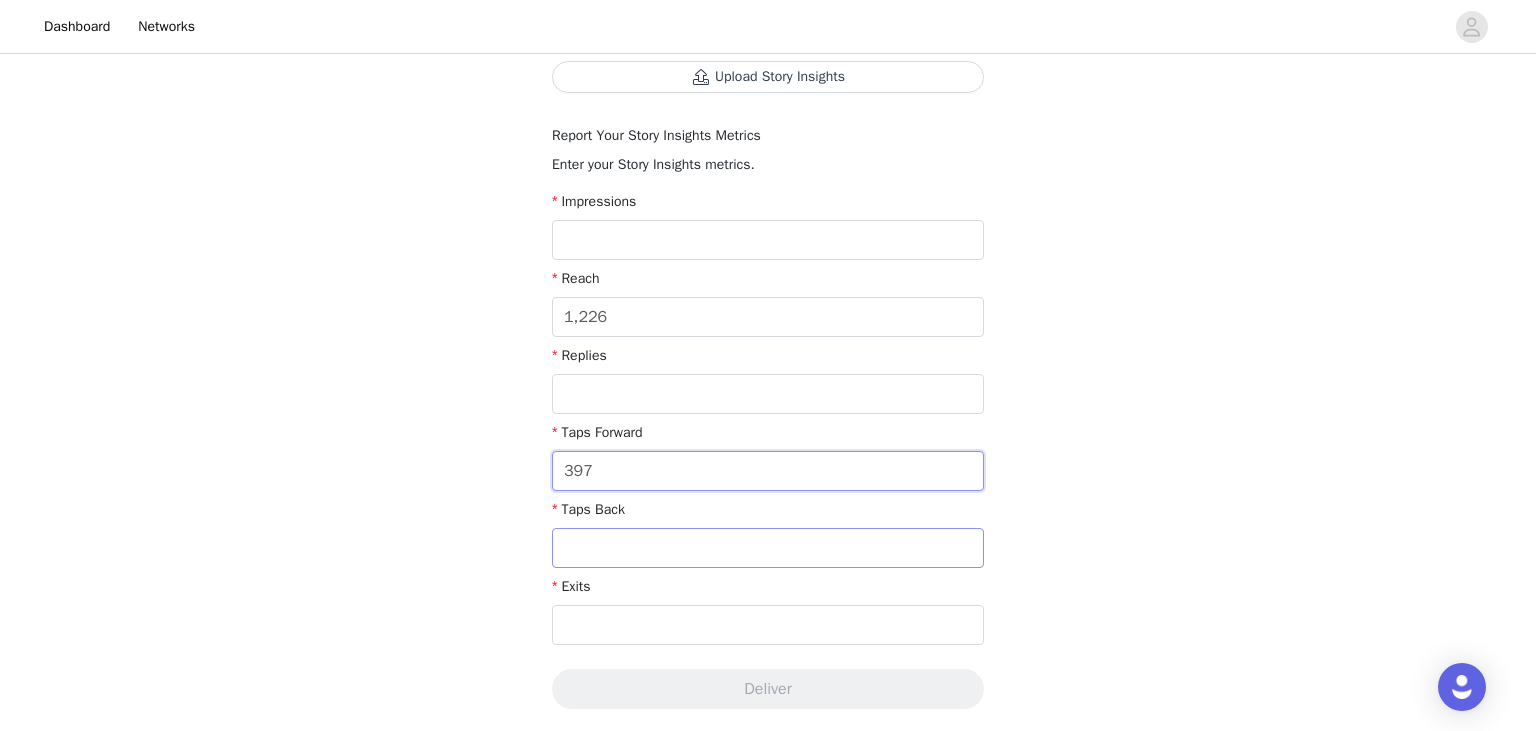 type on "397" 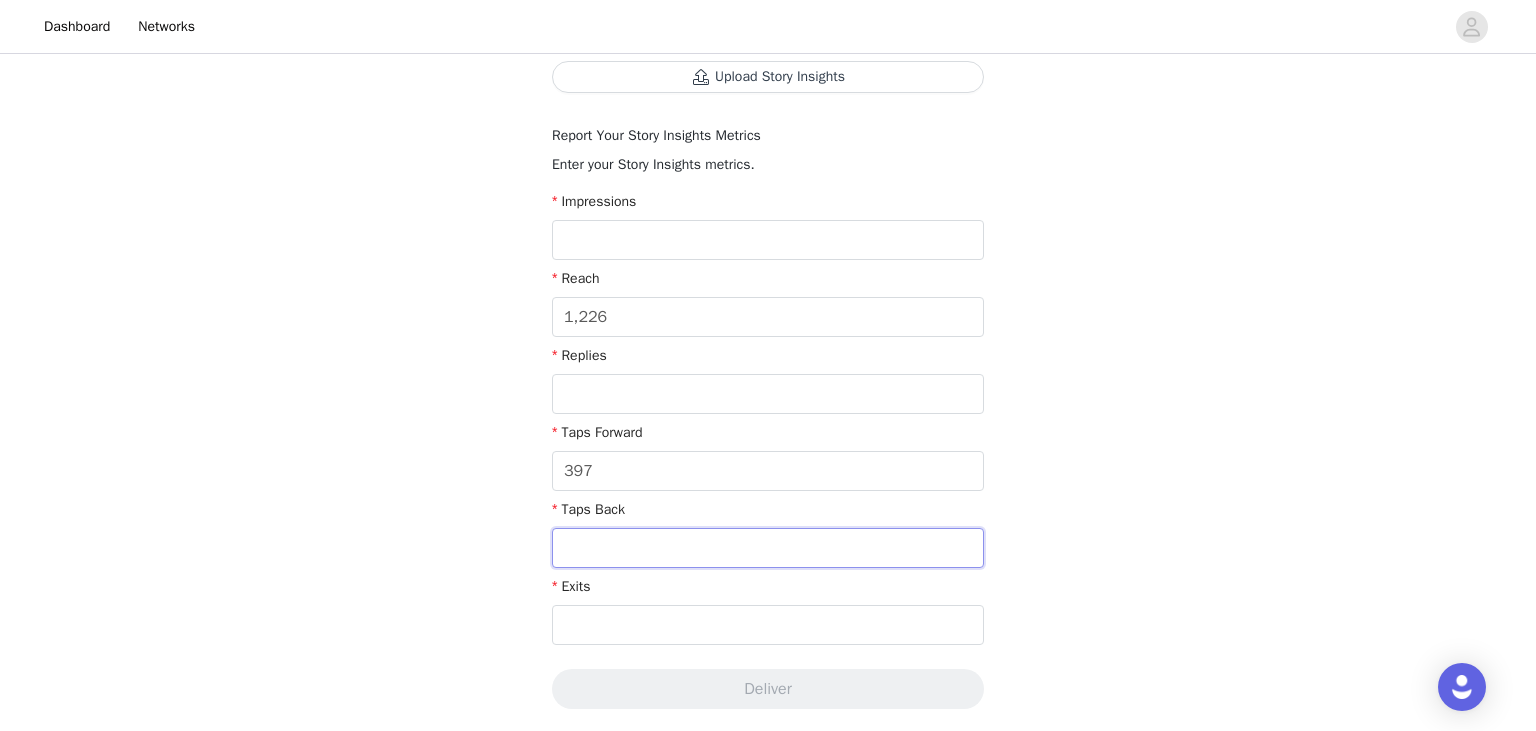 click at bounding box center (768, 548) 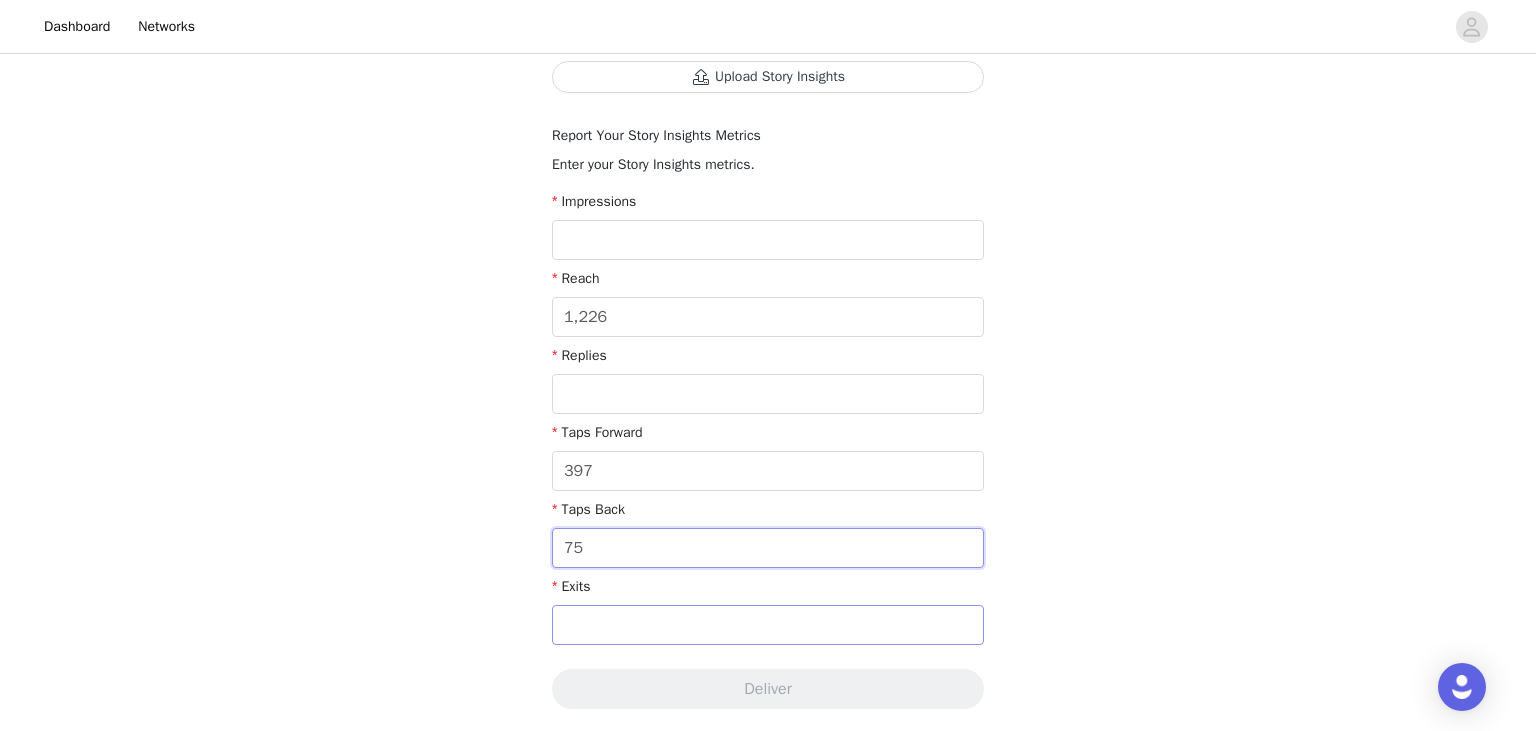 type on "75" 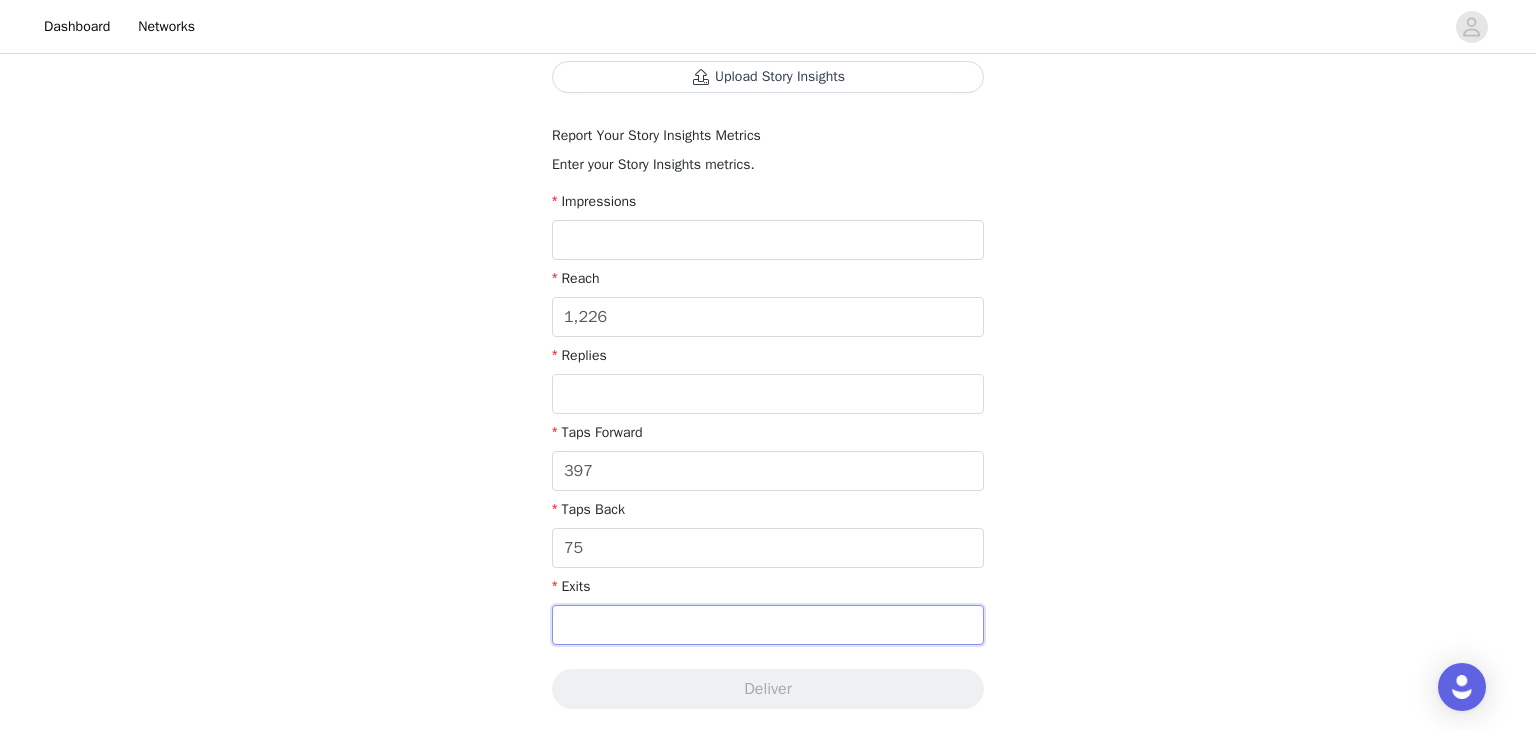 click at bounding box center (768, 625) 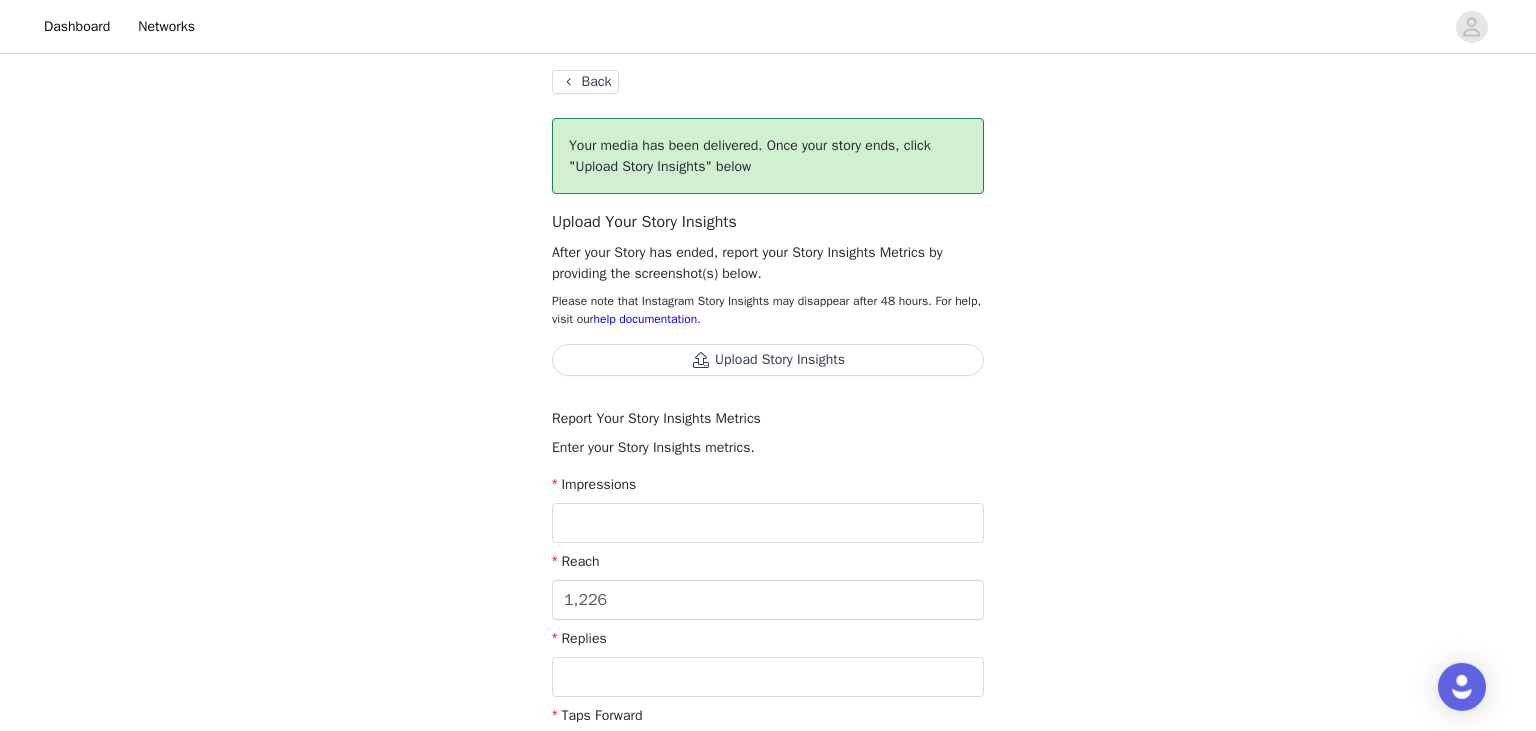 scroll, scrollTop: 66, scrollLeft: 0, axis: vertical 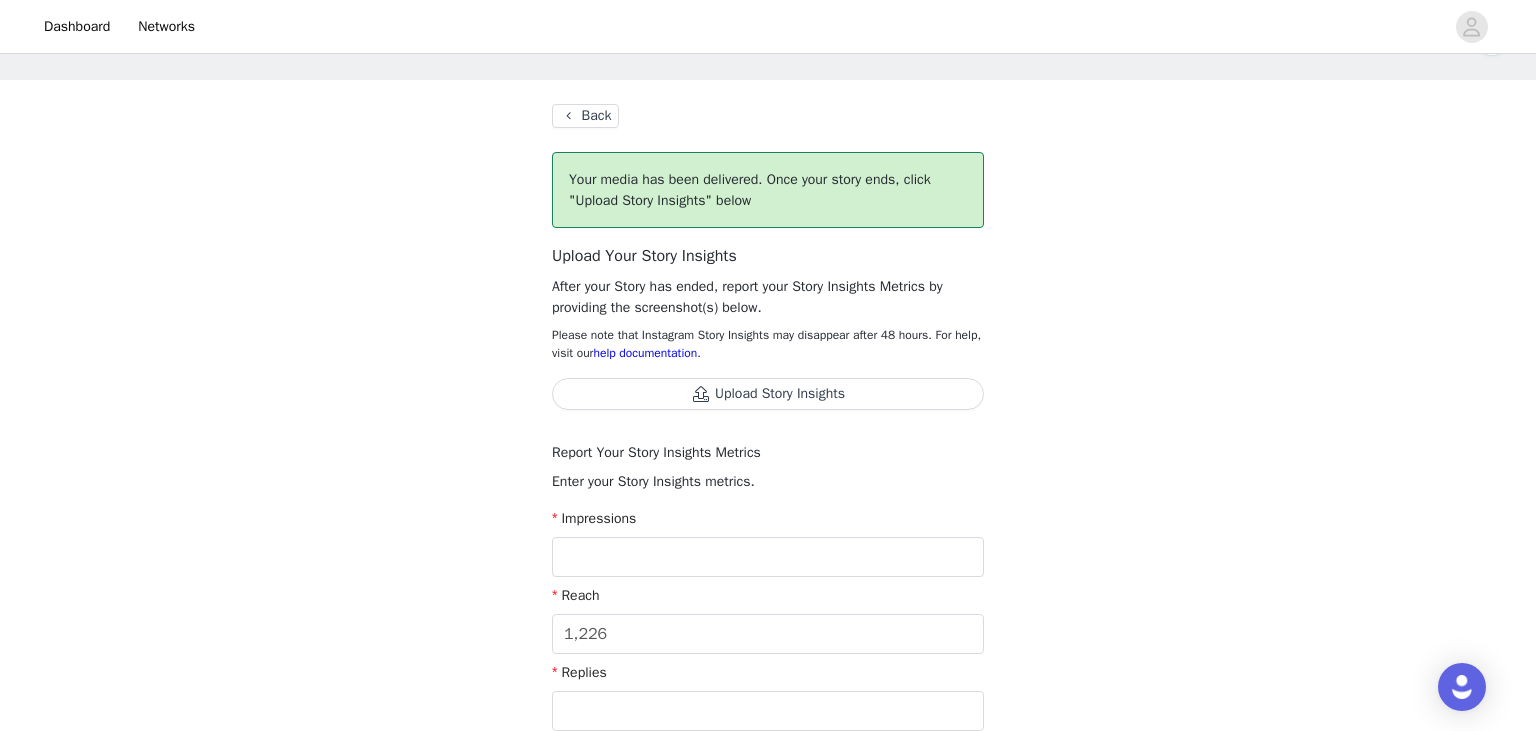 type on "9" 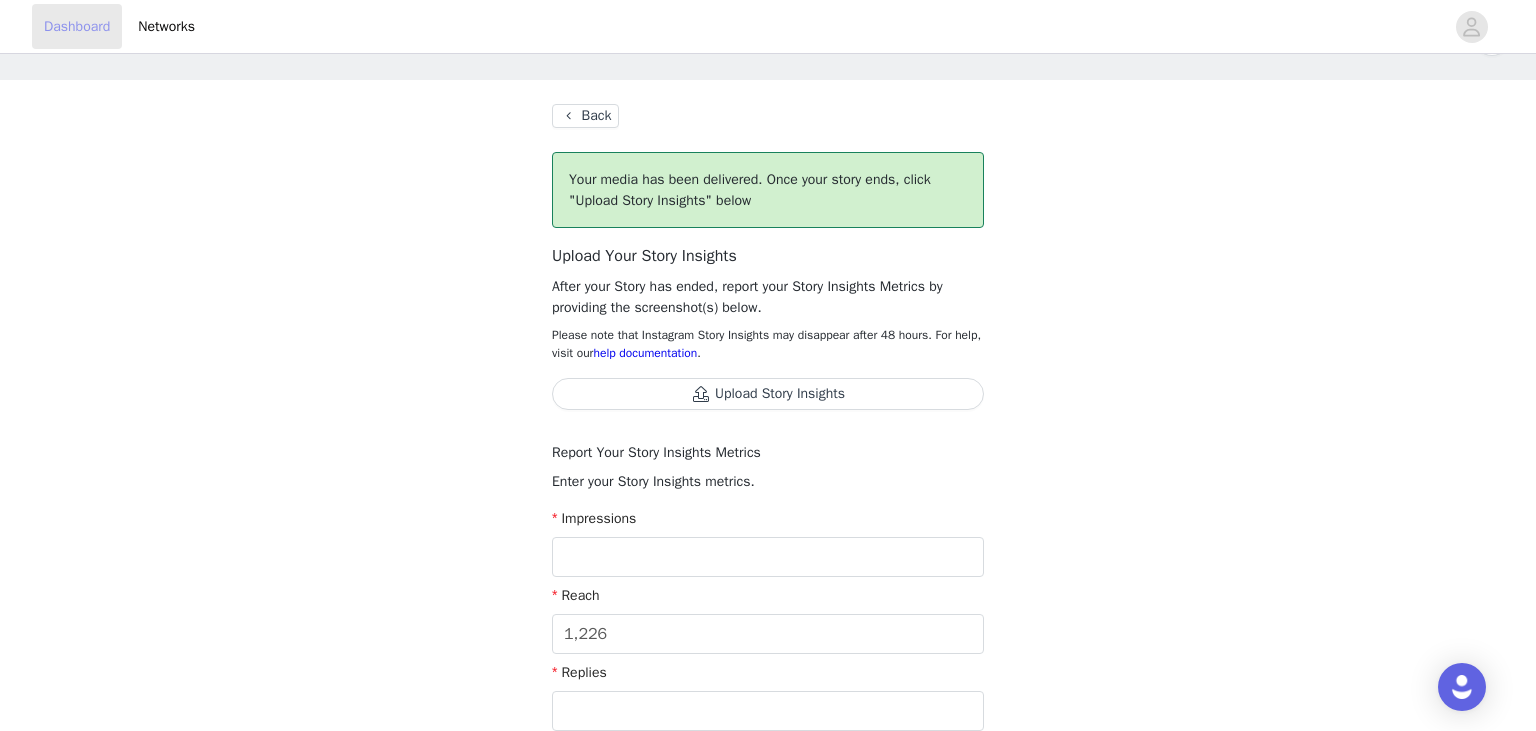 click on "Dashboard" at bounding box center [77, 26] 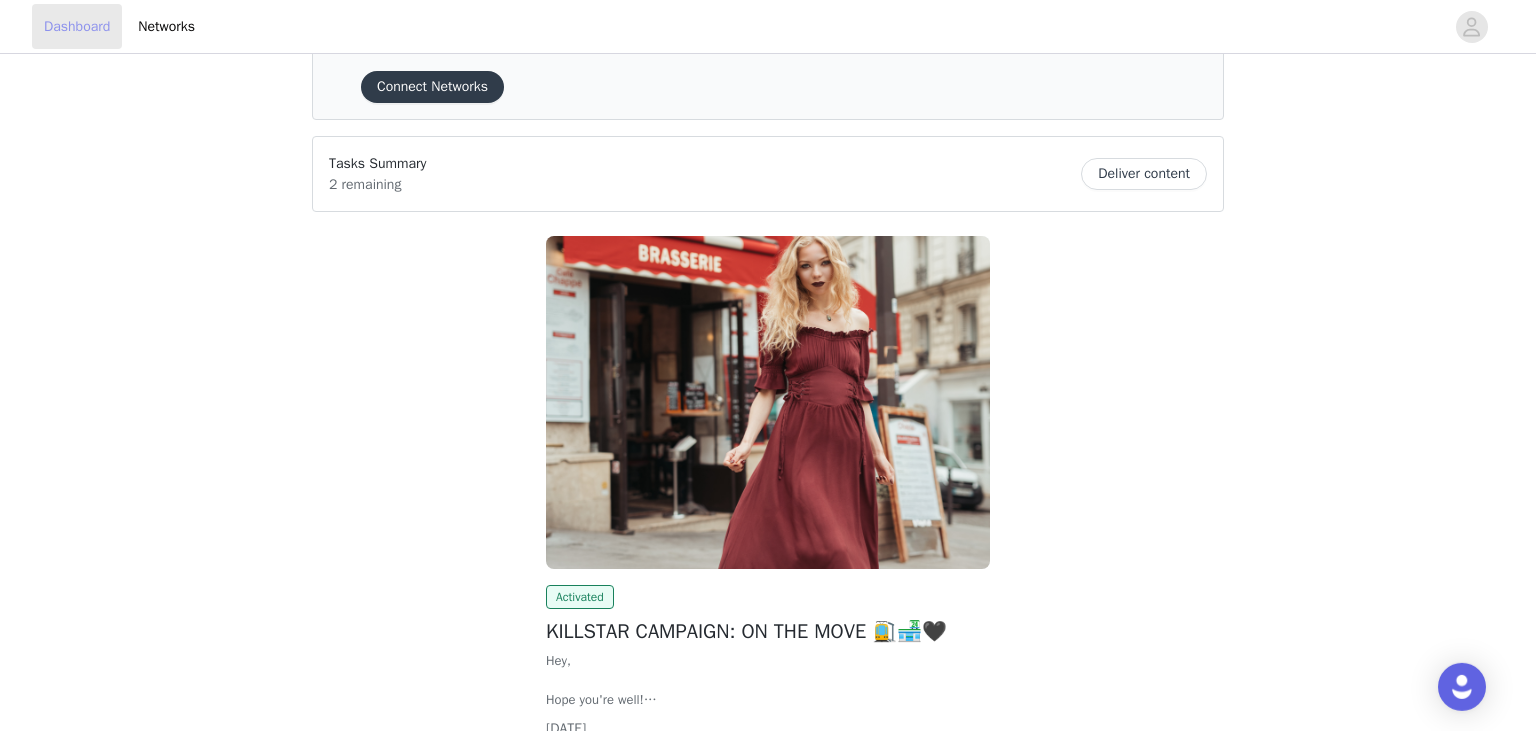 scroll, scrollTop: 0, scrollLeft: 0, axis: both 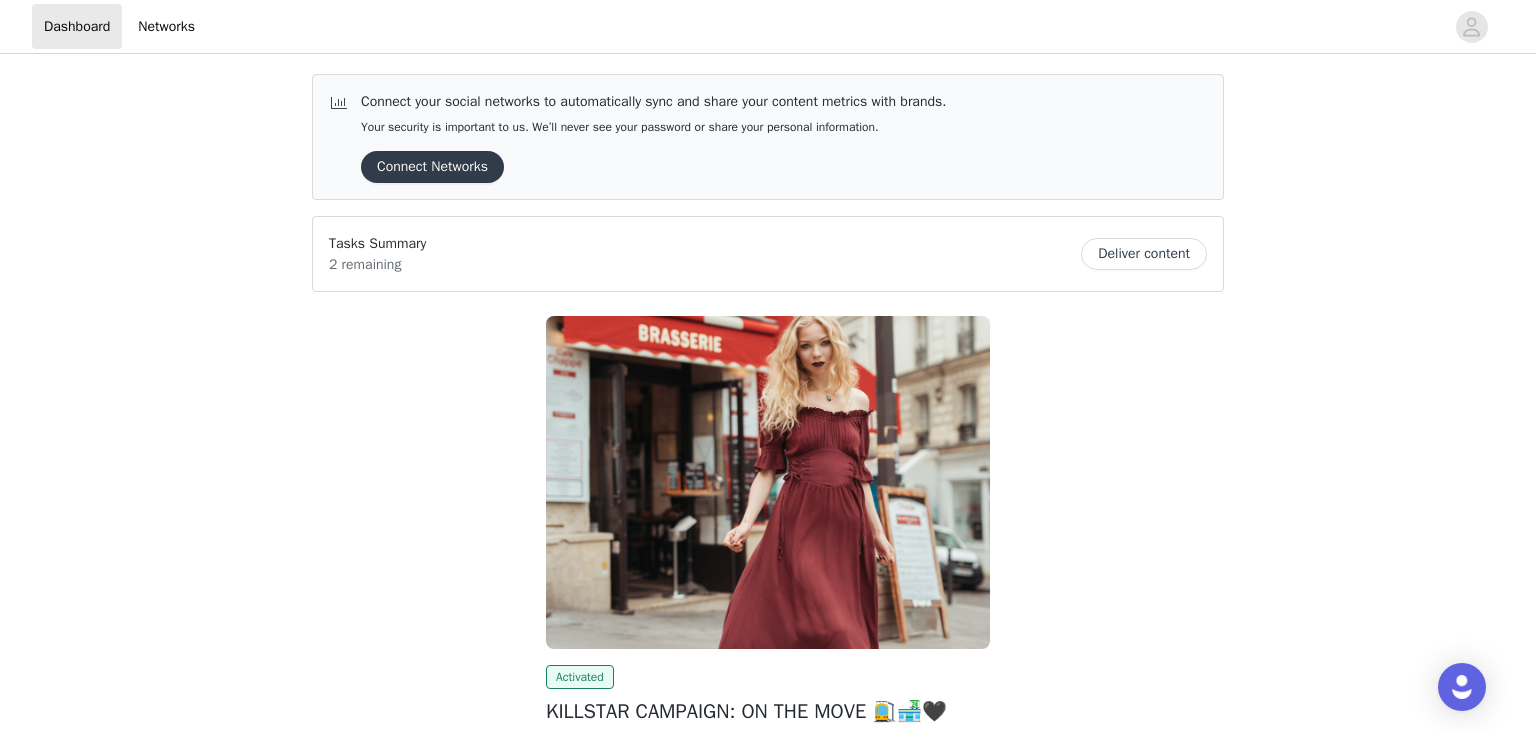 click on "Deliver content" at bounding box center [1144, 254] 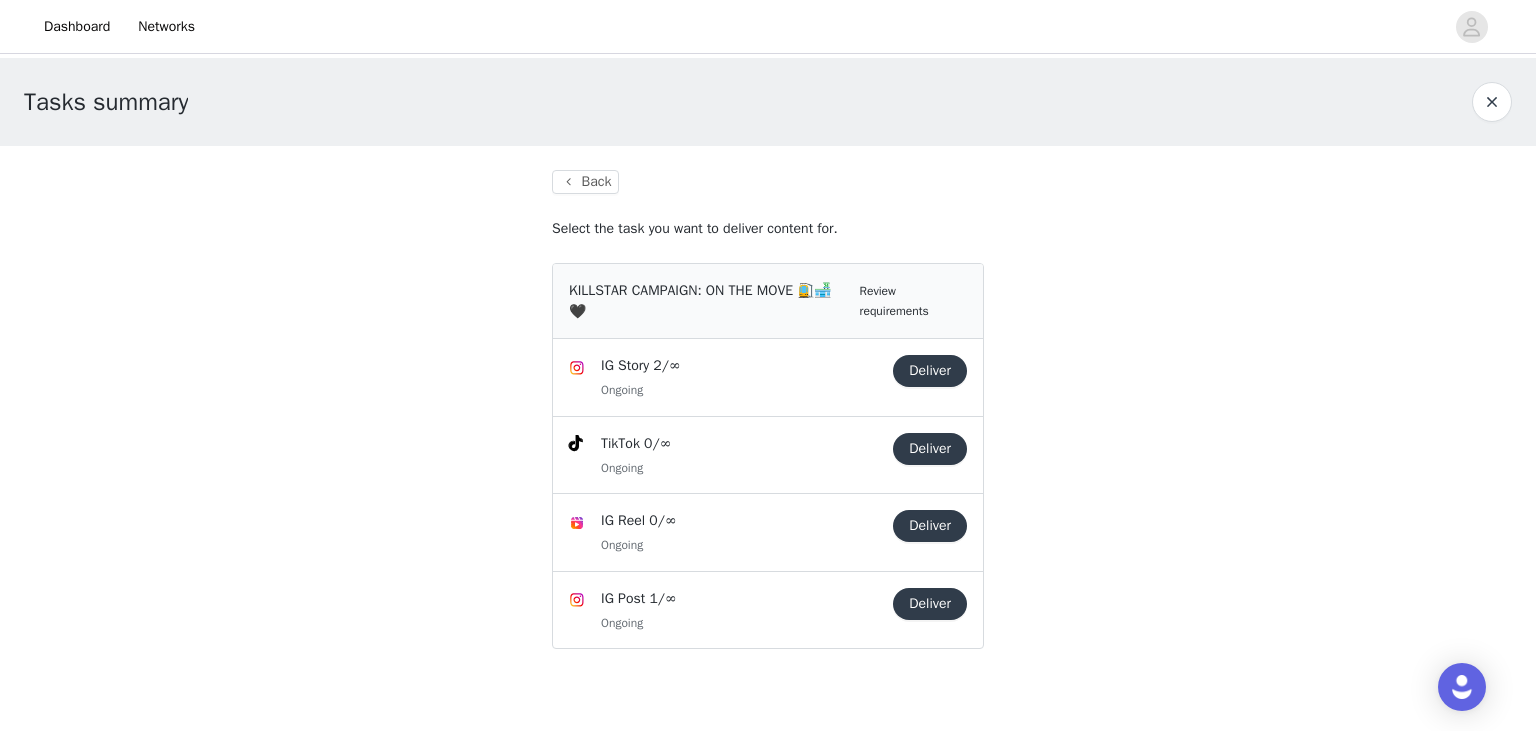 click on "Deliver" at bounding box center (930, 604) 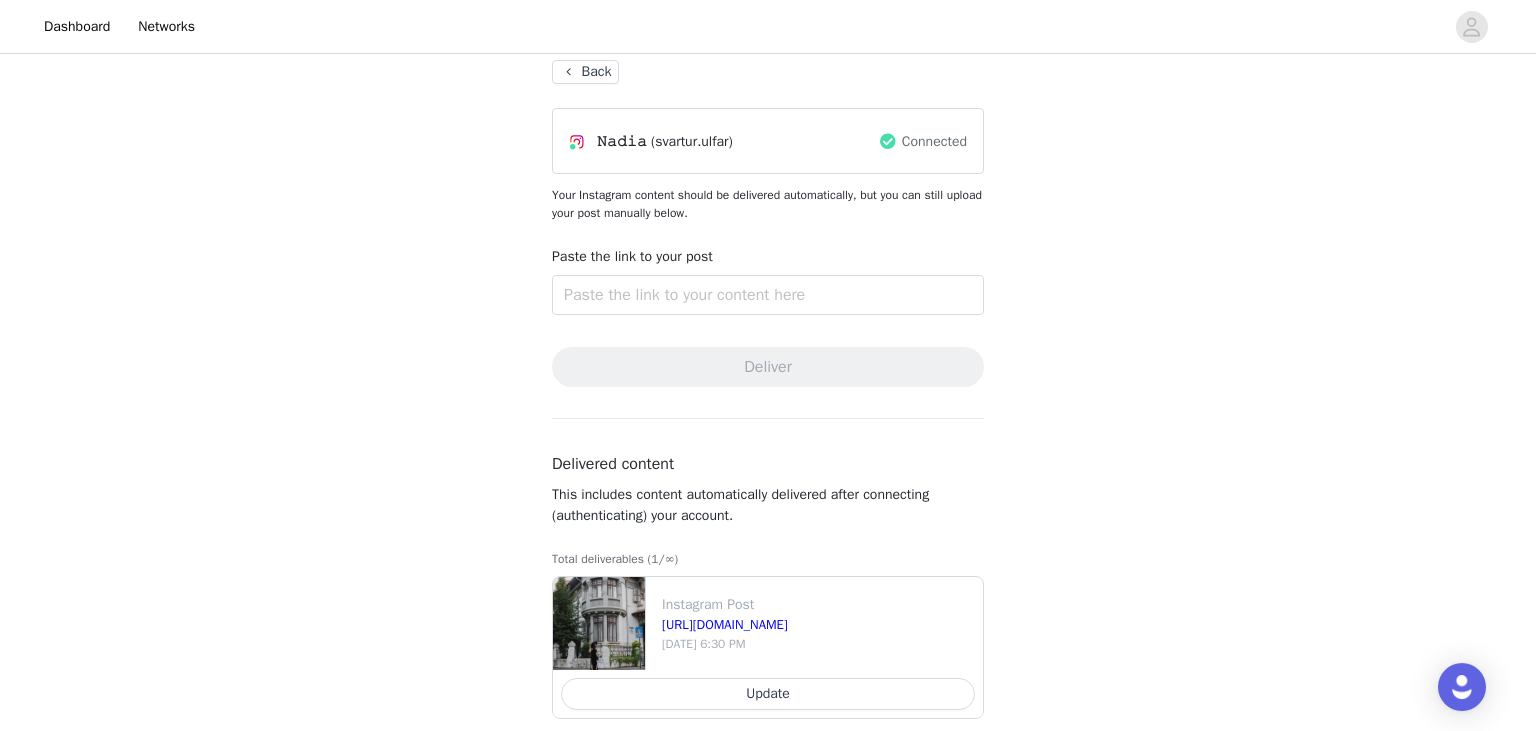 scroll, scrollTop: 136, scrollLeft: 0, axis: vertical 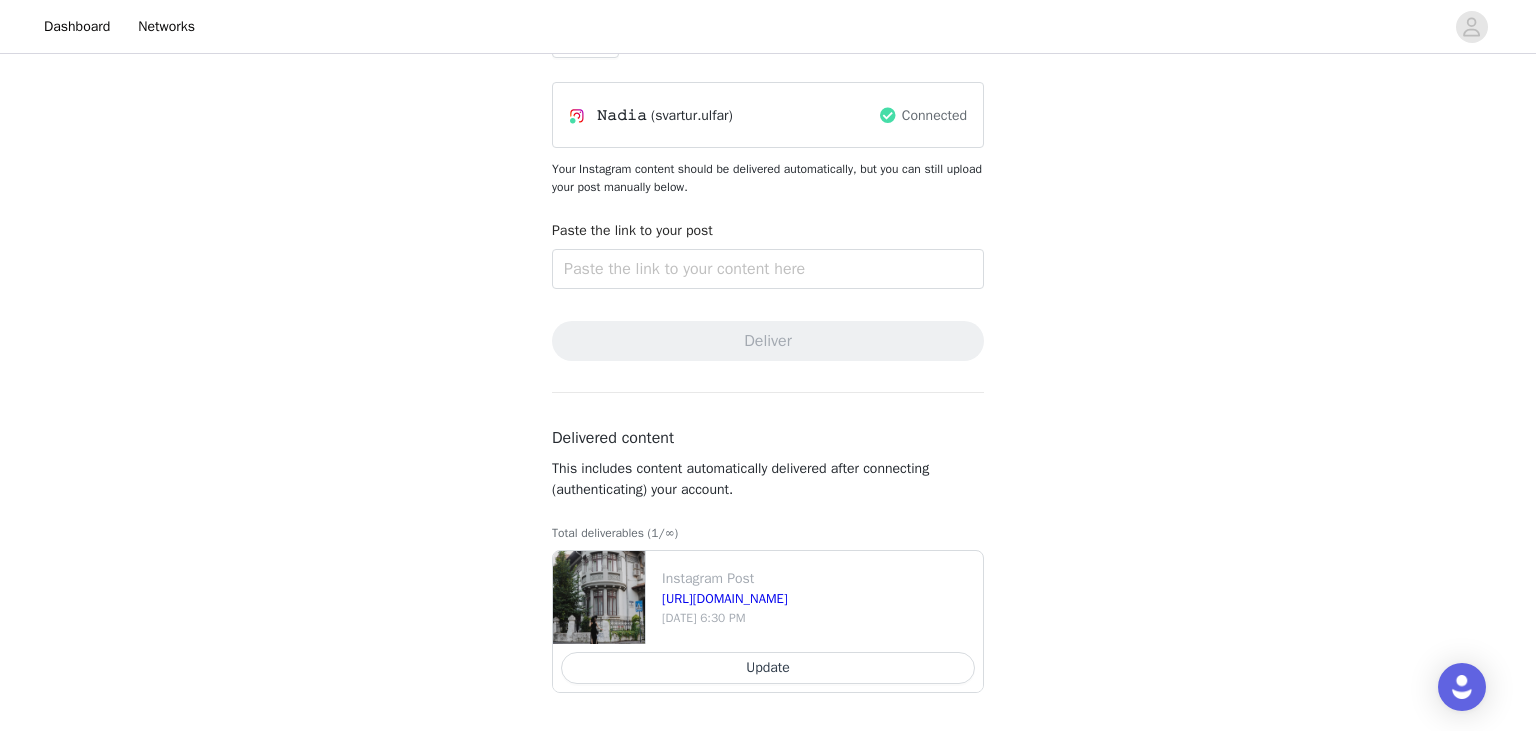 click on "Update" at bounding box center [768, 668] 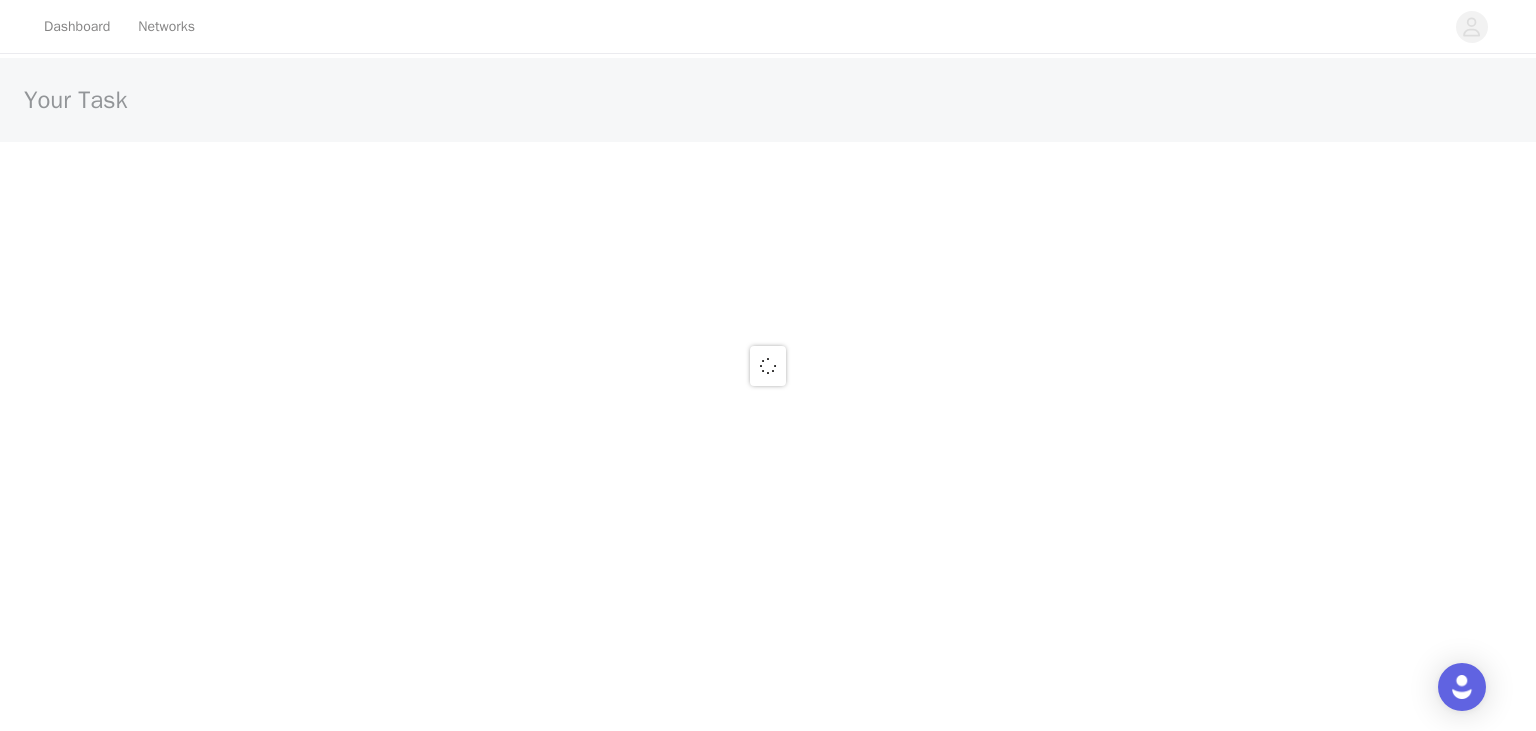 scroll, scrollTop: 0, scrollLeft: 0, axis: both 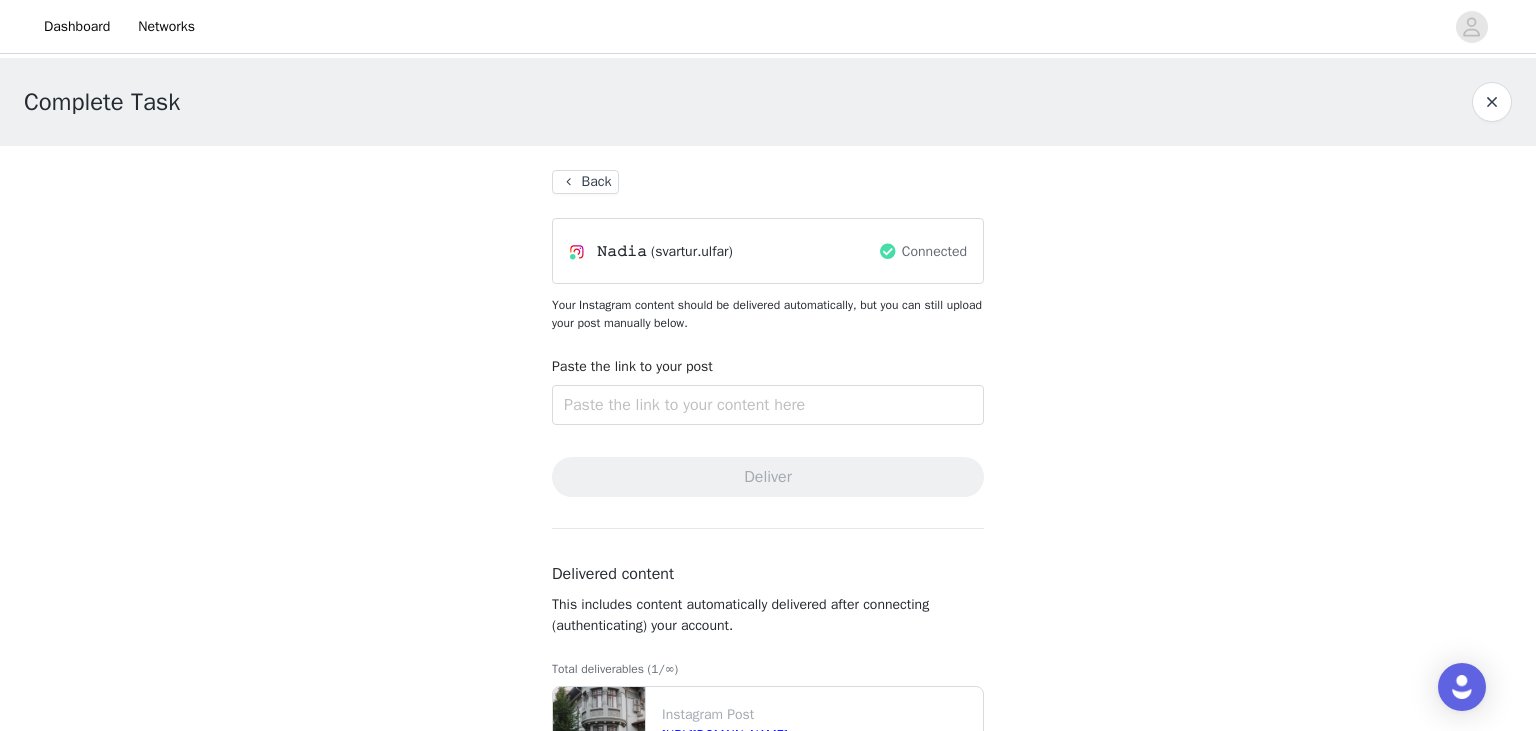 click on "Back" at bounding box center [585, 182] 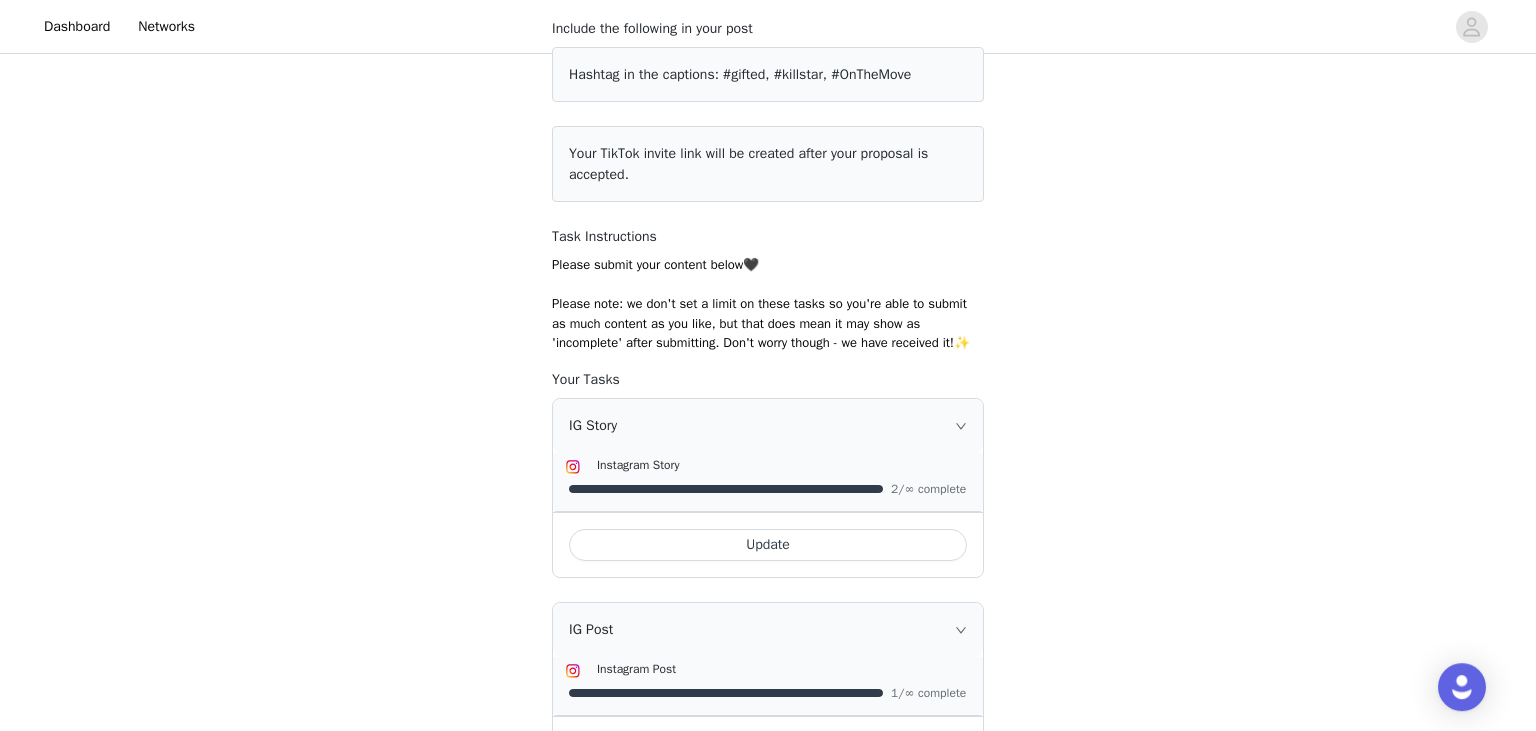 scroll, scrollTop: 316, scrollLeft: 0, axis: vertical 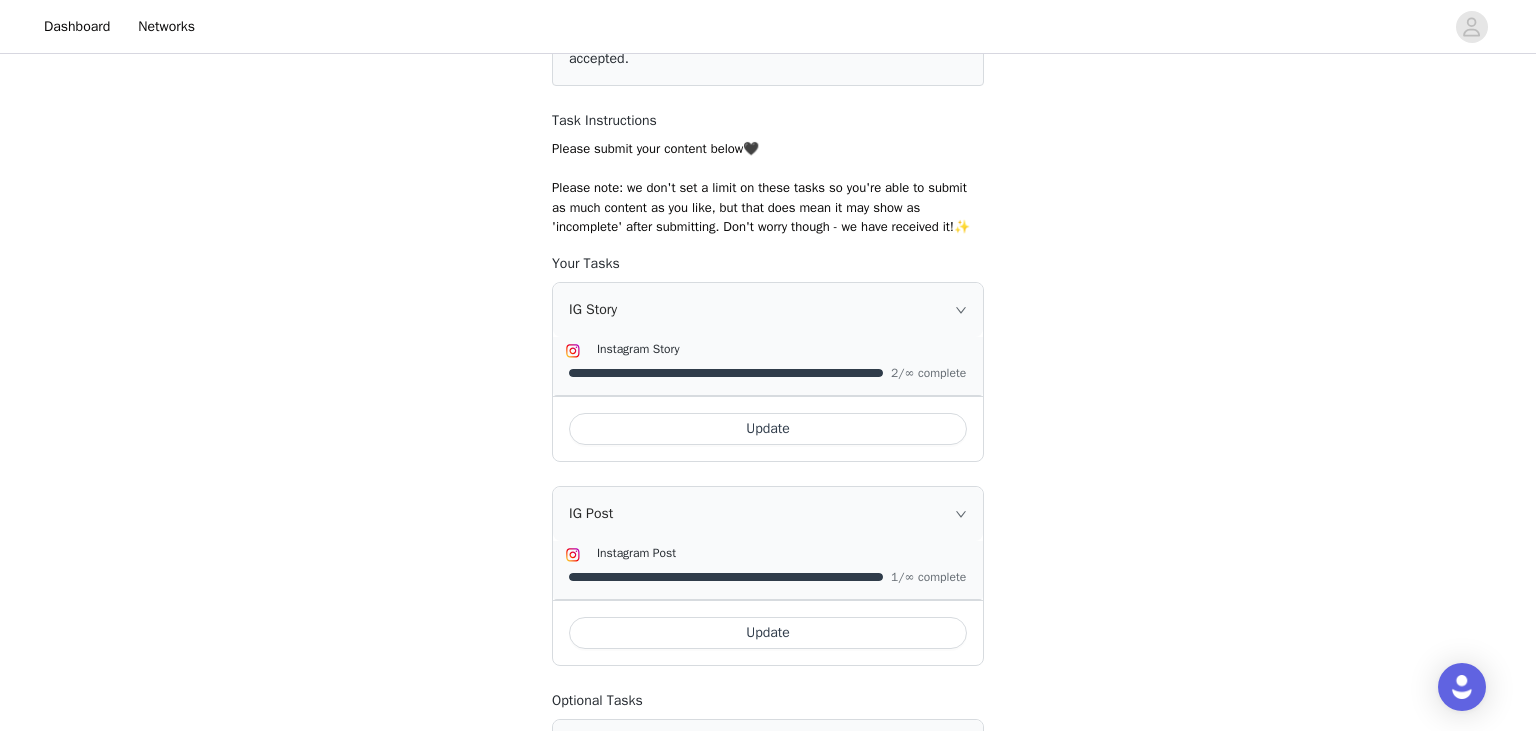 click on "Update" at bounding box center [768, 428] 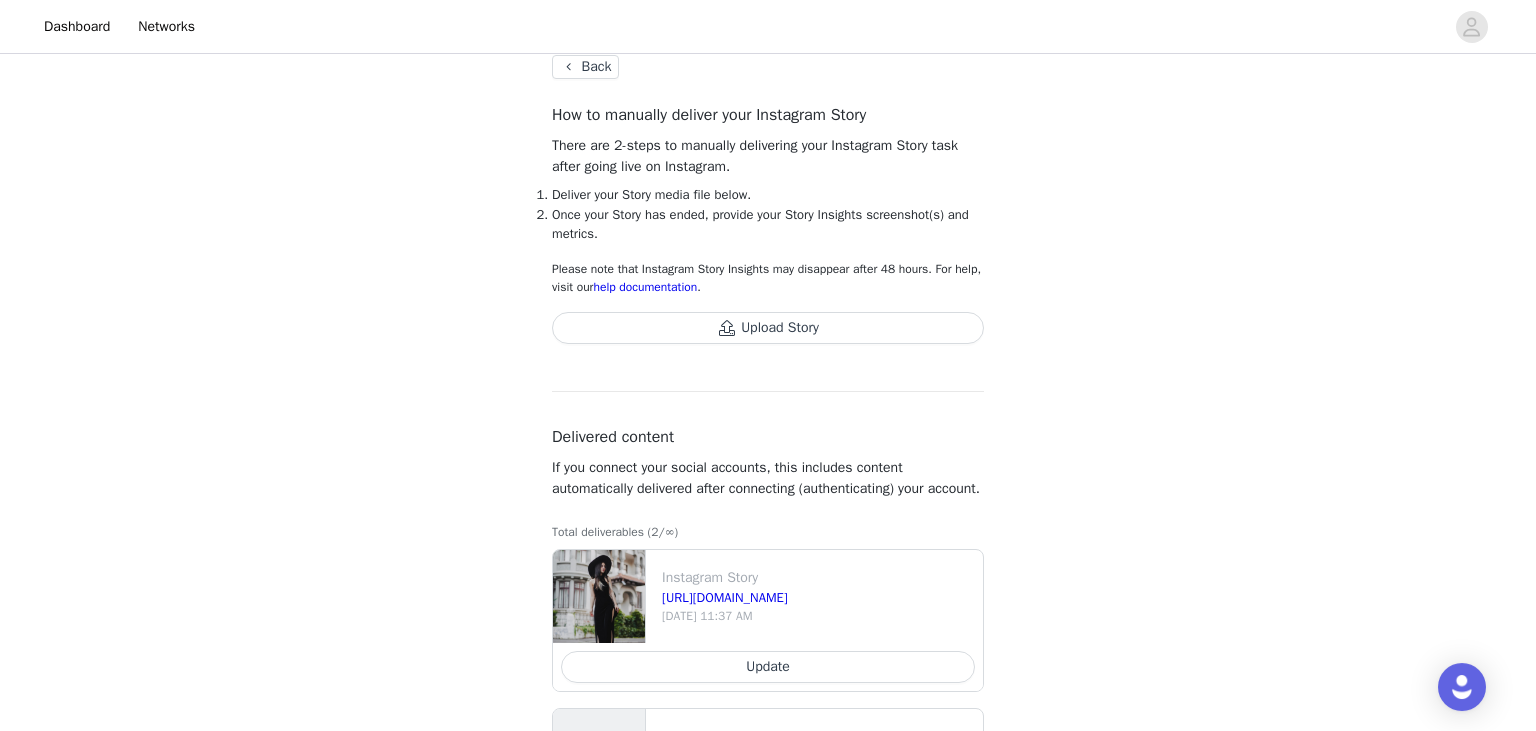 scroll, scrollTop: 294, scrollLeft: 0, axis: vertical 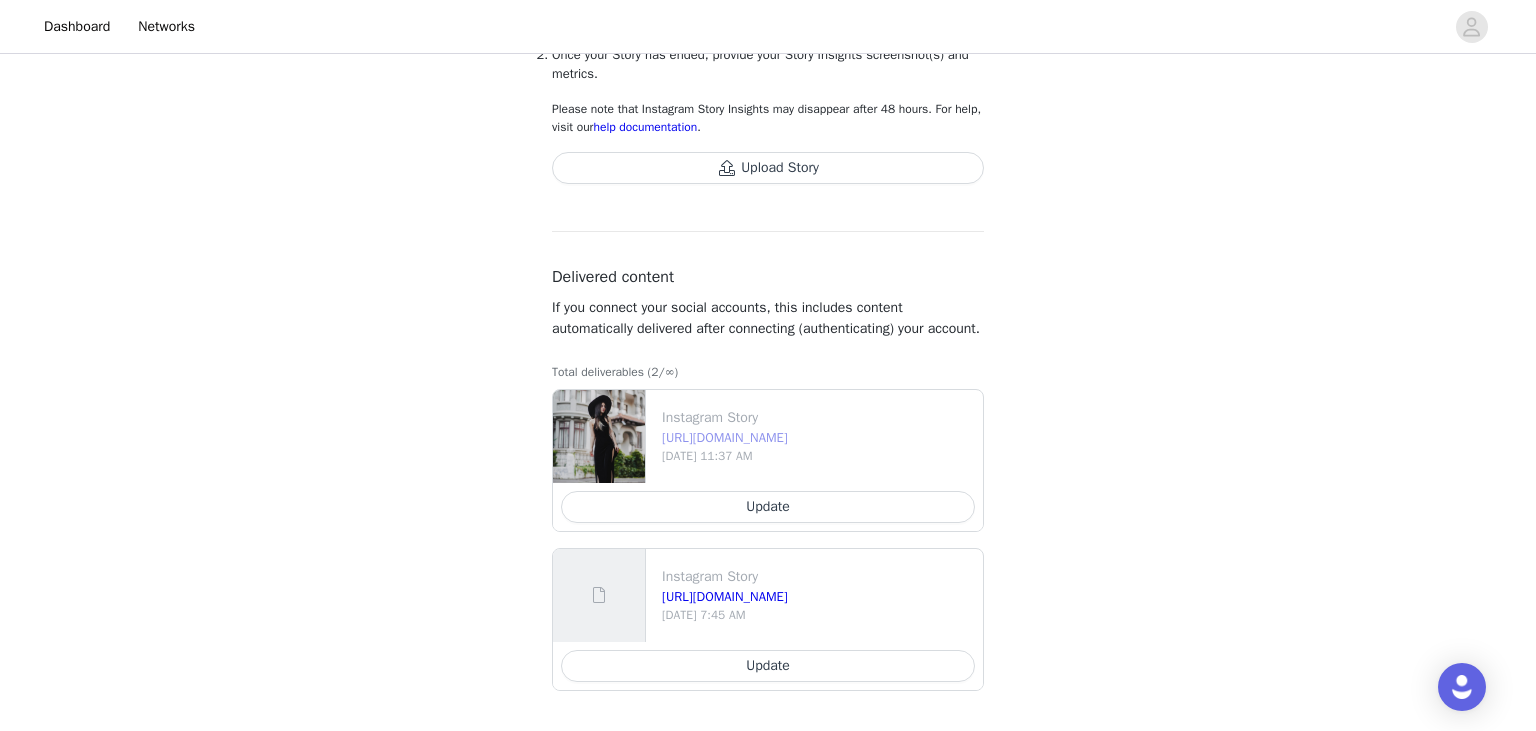 click on "[URL][DOMAIN_NAME]" at bounding box center [725, 437] 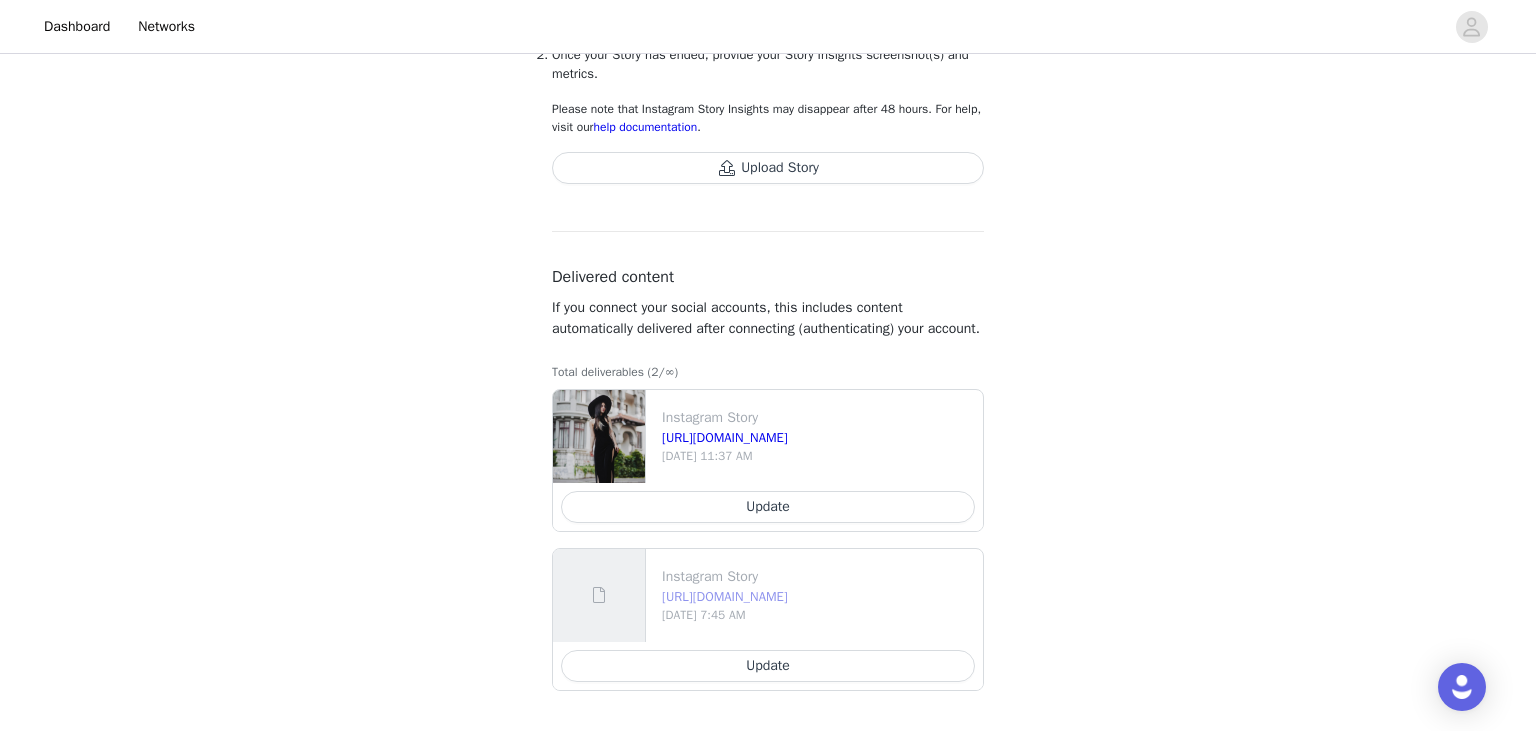 click on "[URL][DOMAIN_NAME]" at bounding box center (725, 596) 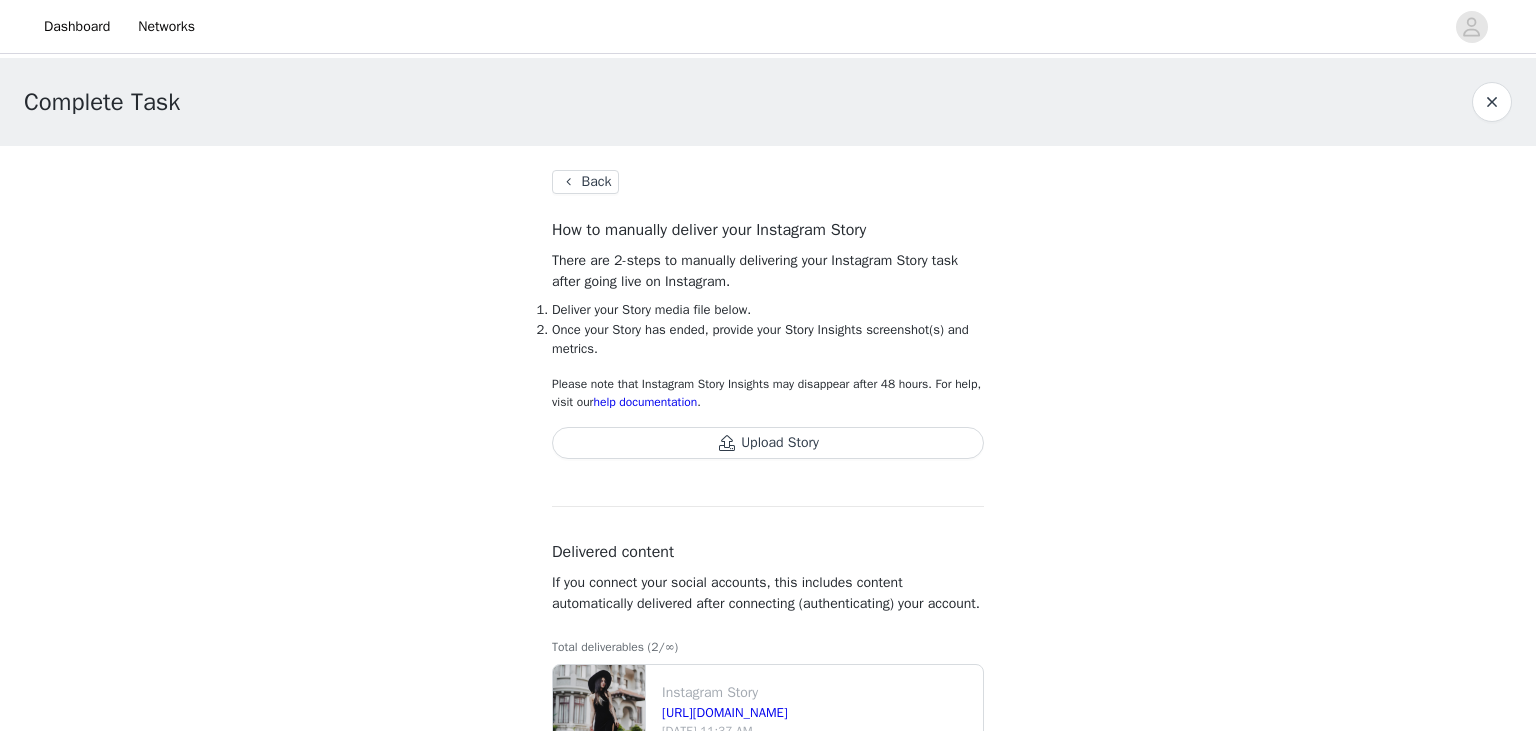 scroll, scrollTop: 294, scrollLeft: 0, axis: vertical 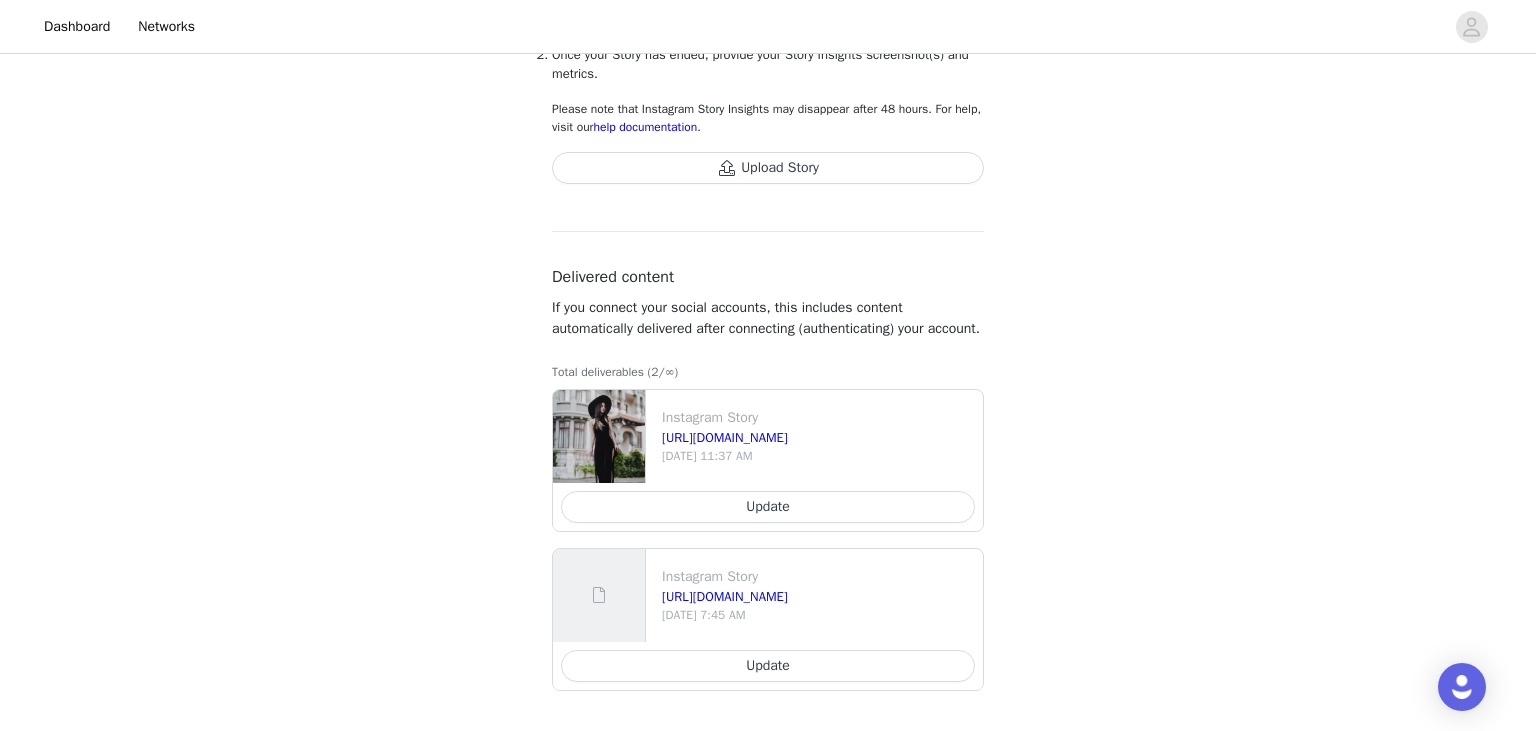 click on "Update" at bounding box center [768, 507] 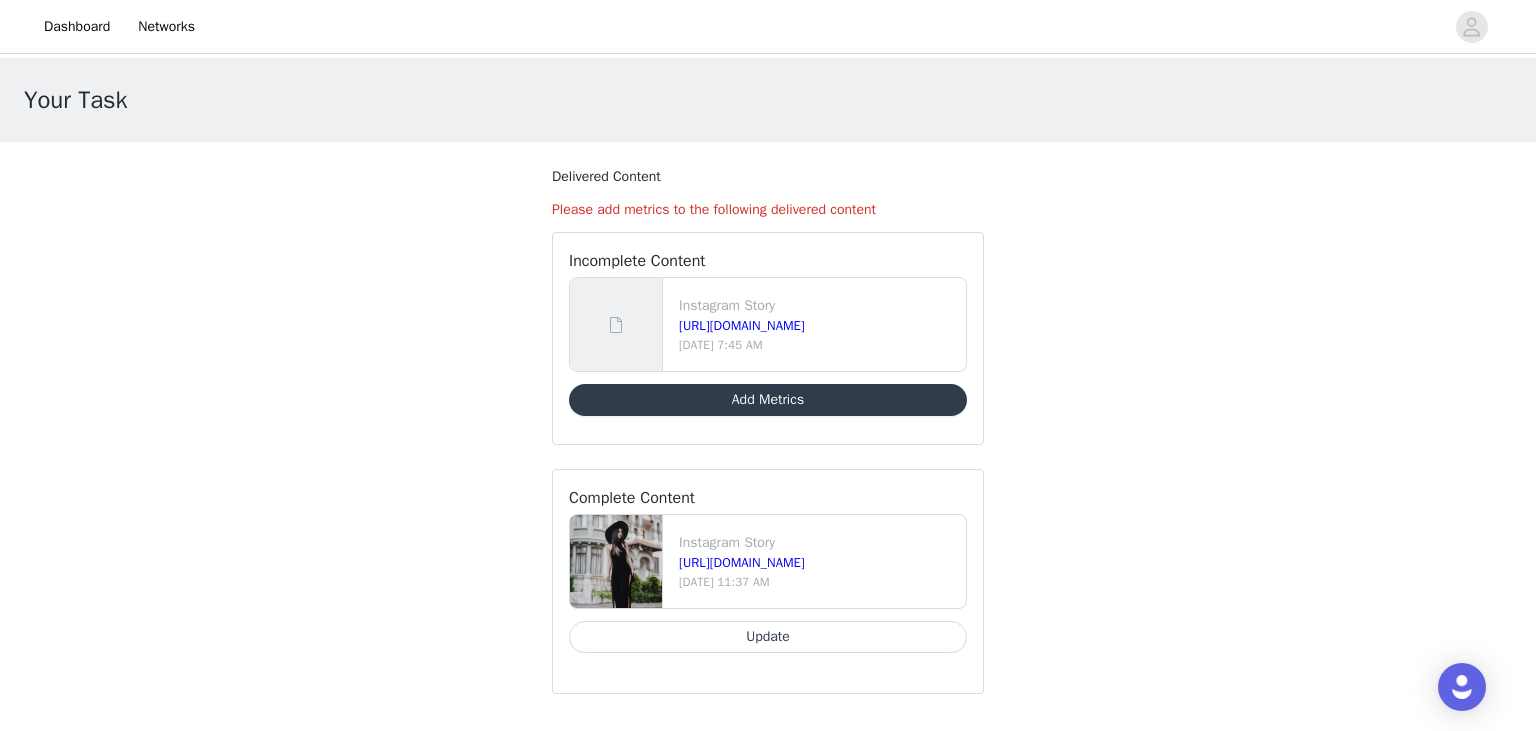 click on "Update" at bounding box center [768, 637] 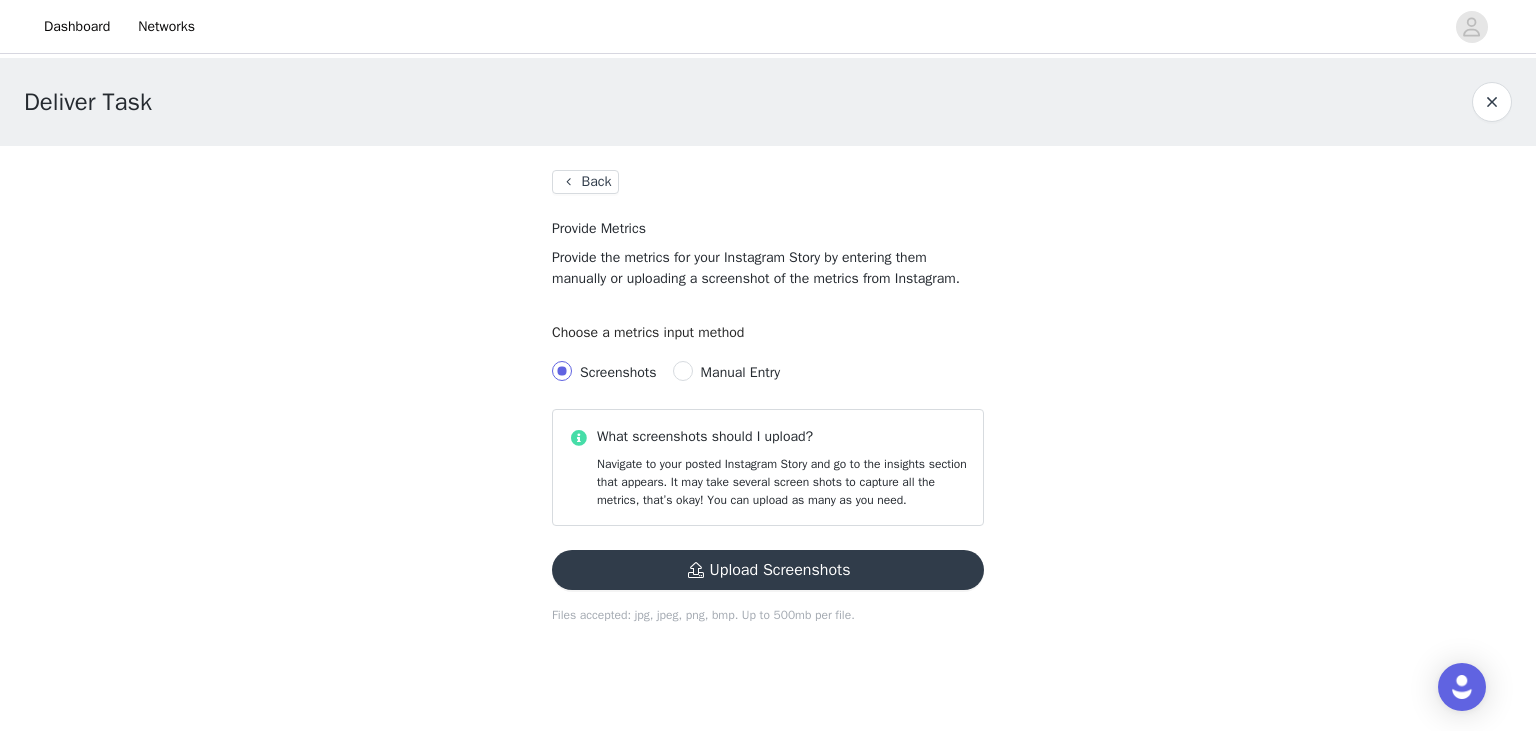 click on "Back" at bounding box center [585, 182] 